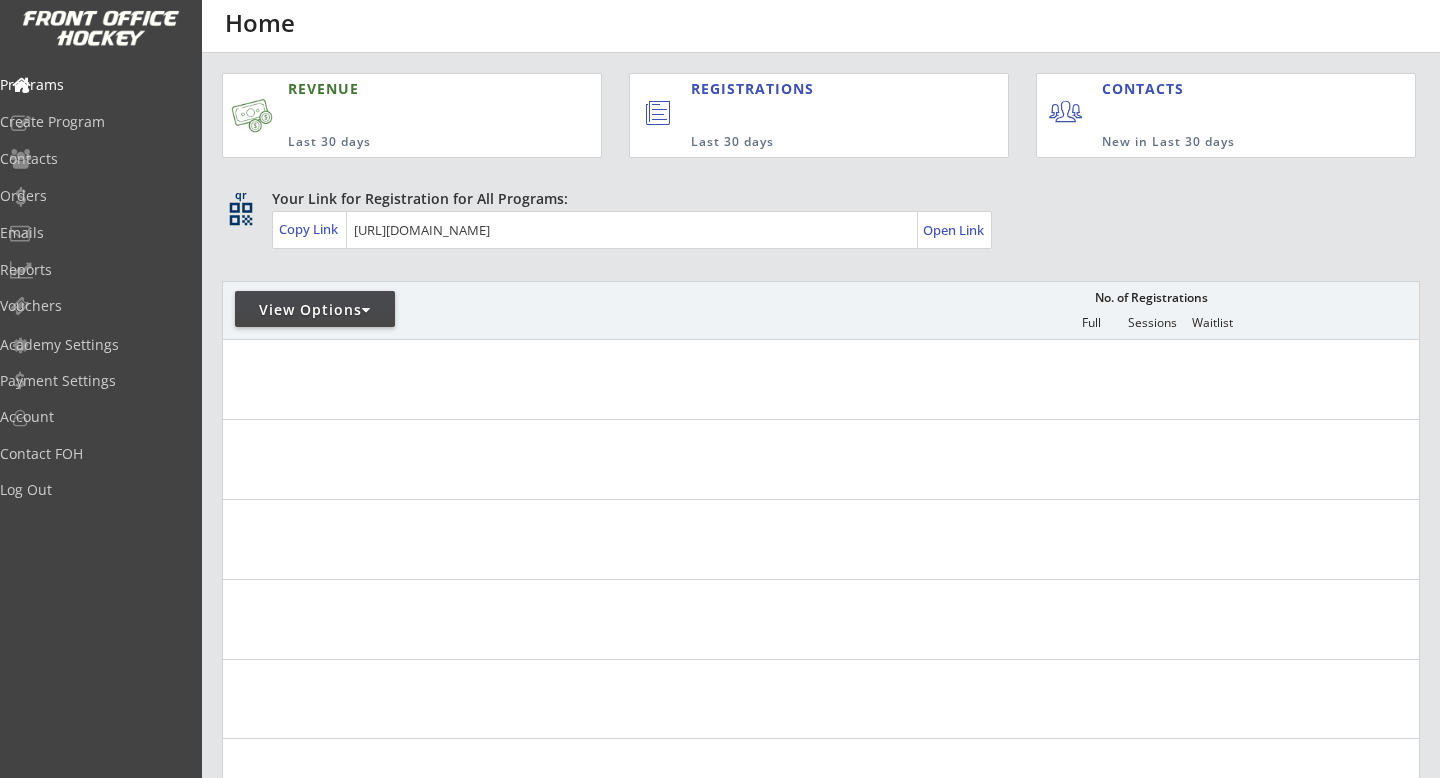 scroll, scrollTop: 0, scrollLeft: 0, axis: both 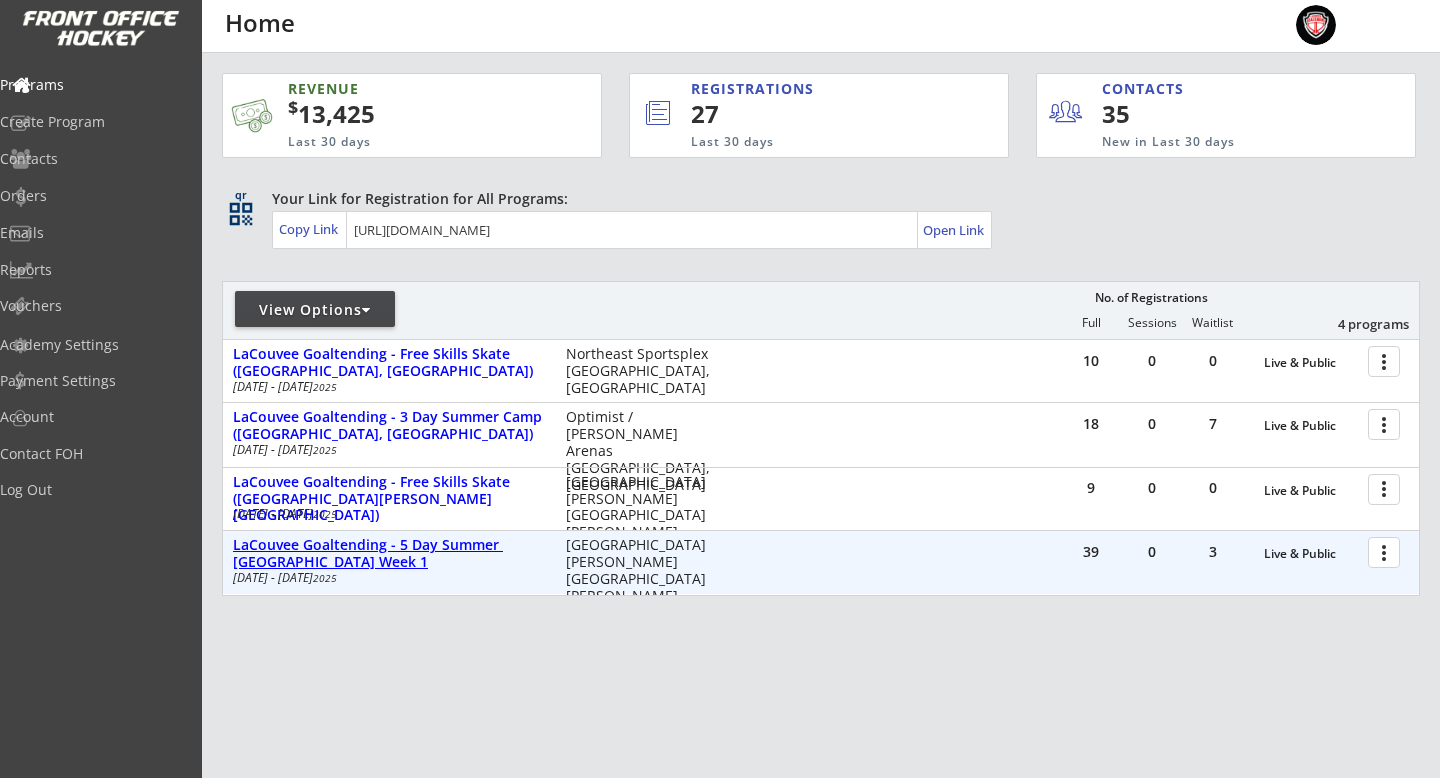 click on "LaCouvee Goaltending - 5 Day Summer [GEOGRAPHIC_DATA] Week 1" at bounding box center (389, 554) 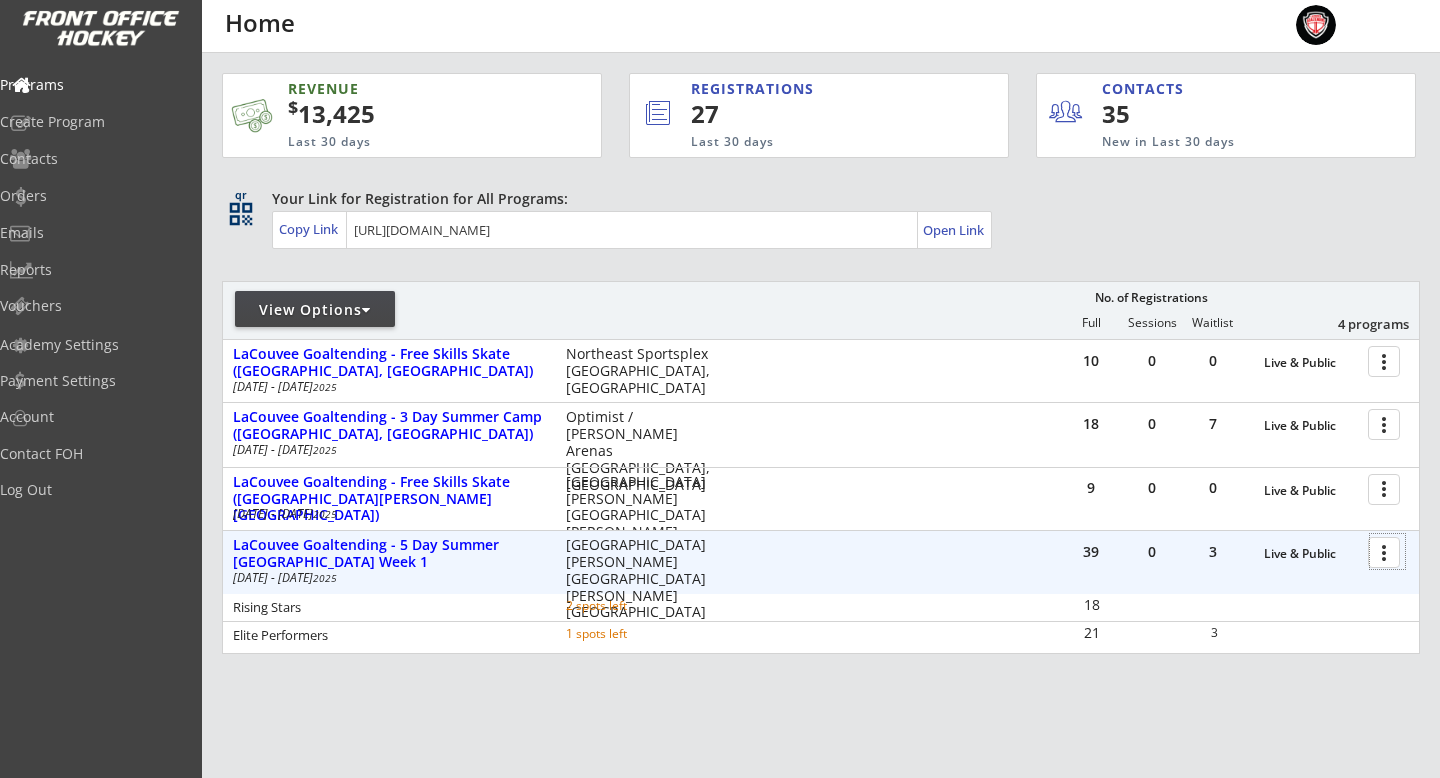 click at bounding box center (1387, 551) 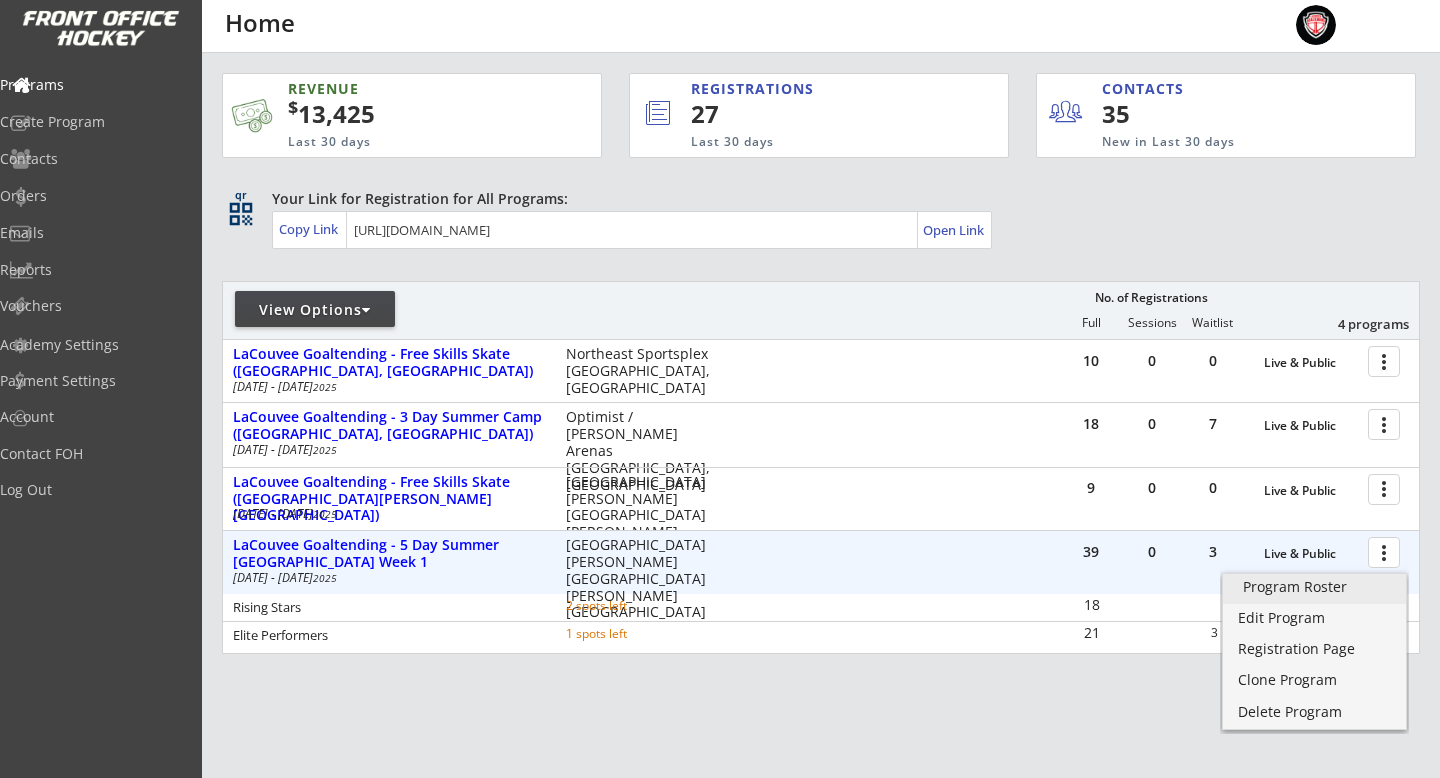 click on "Program Roster" at bounding box center (1314, 587) 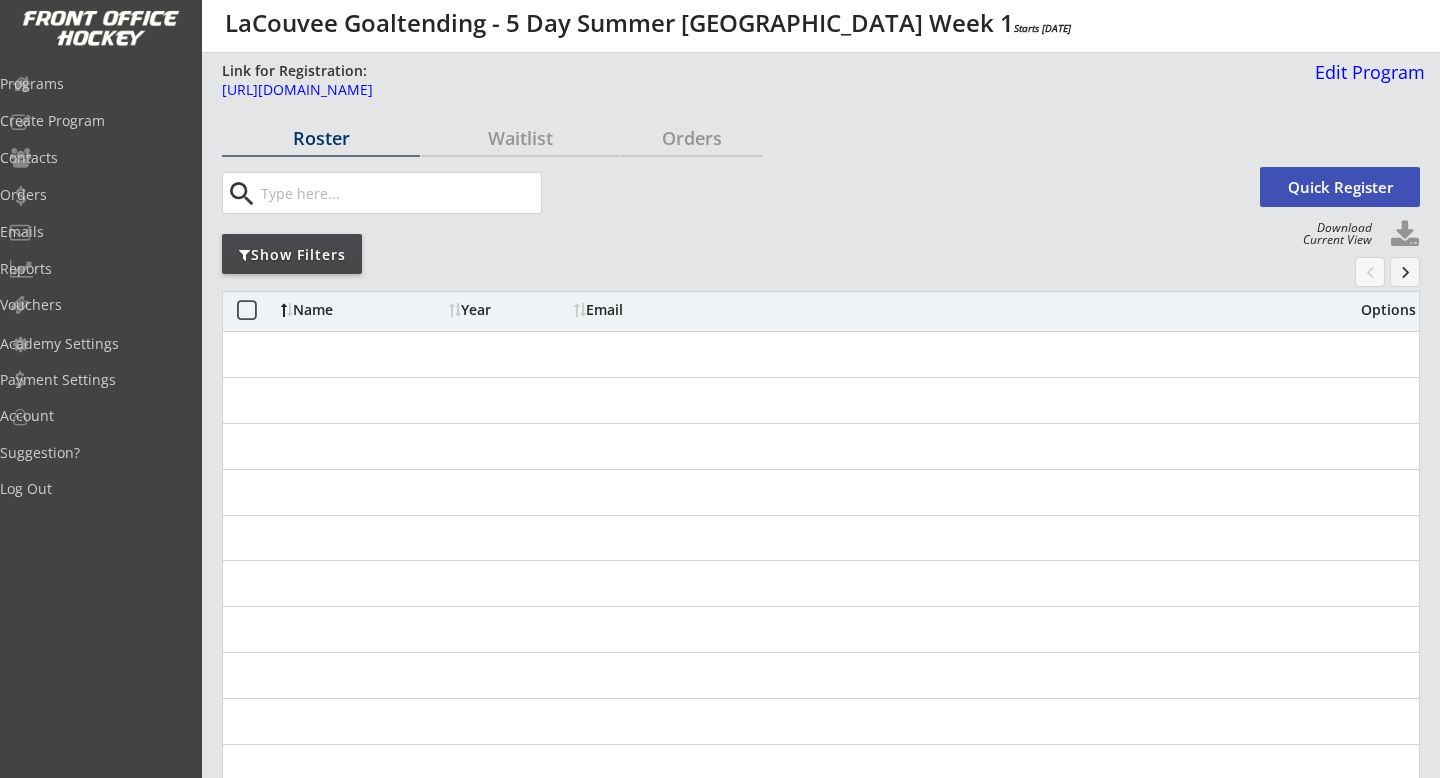 scroll, scrollTop: 0, scrollLeft: 0, axis: both 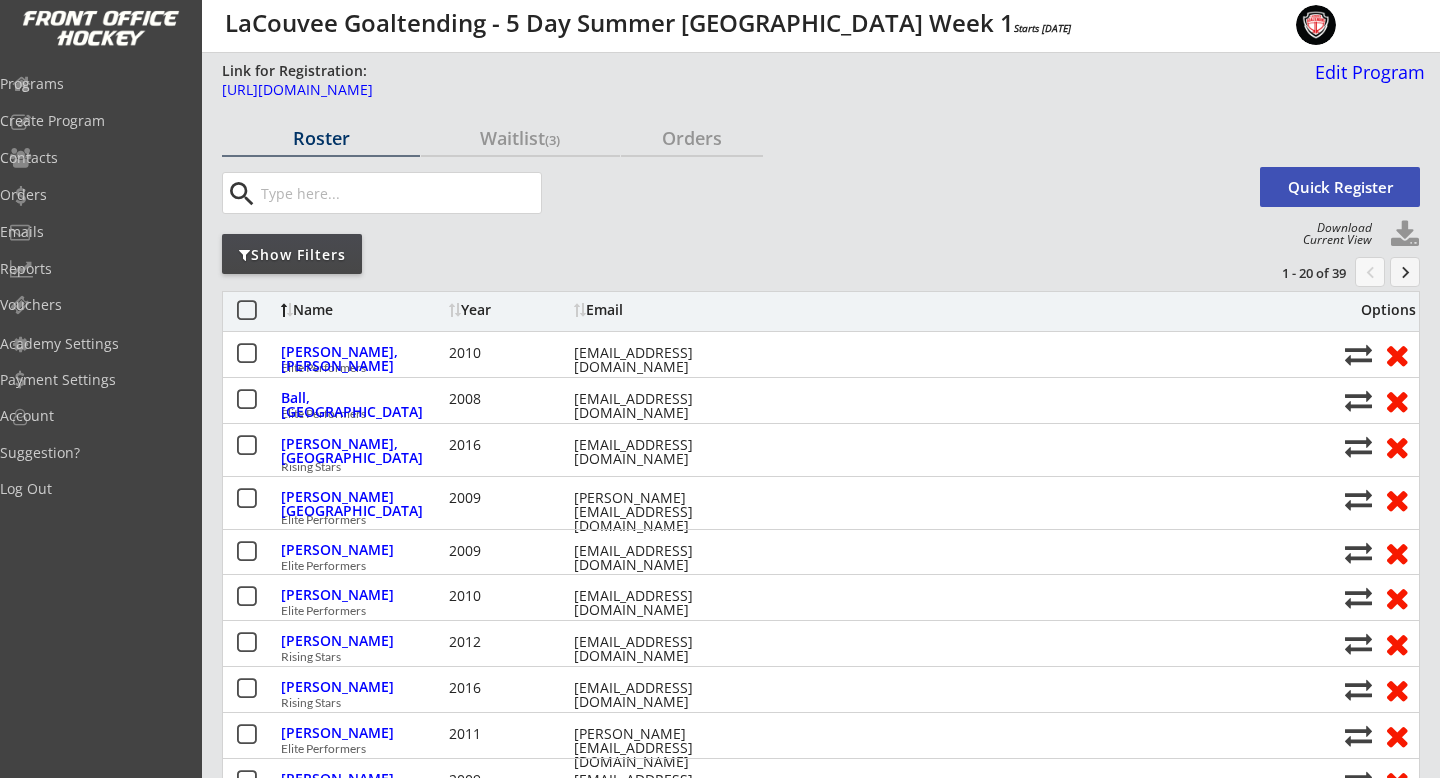 click on "Show Filters" at bounding box center (292, 255) 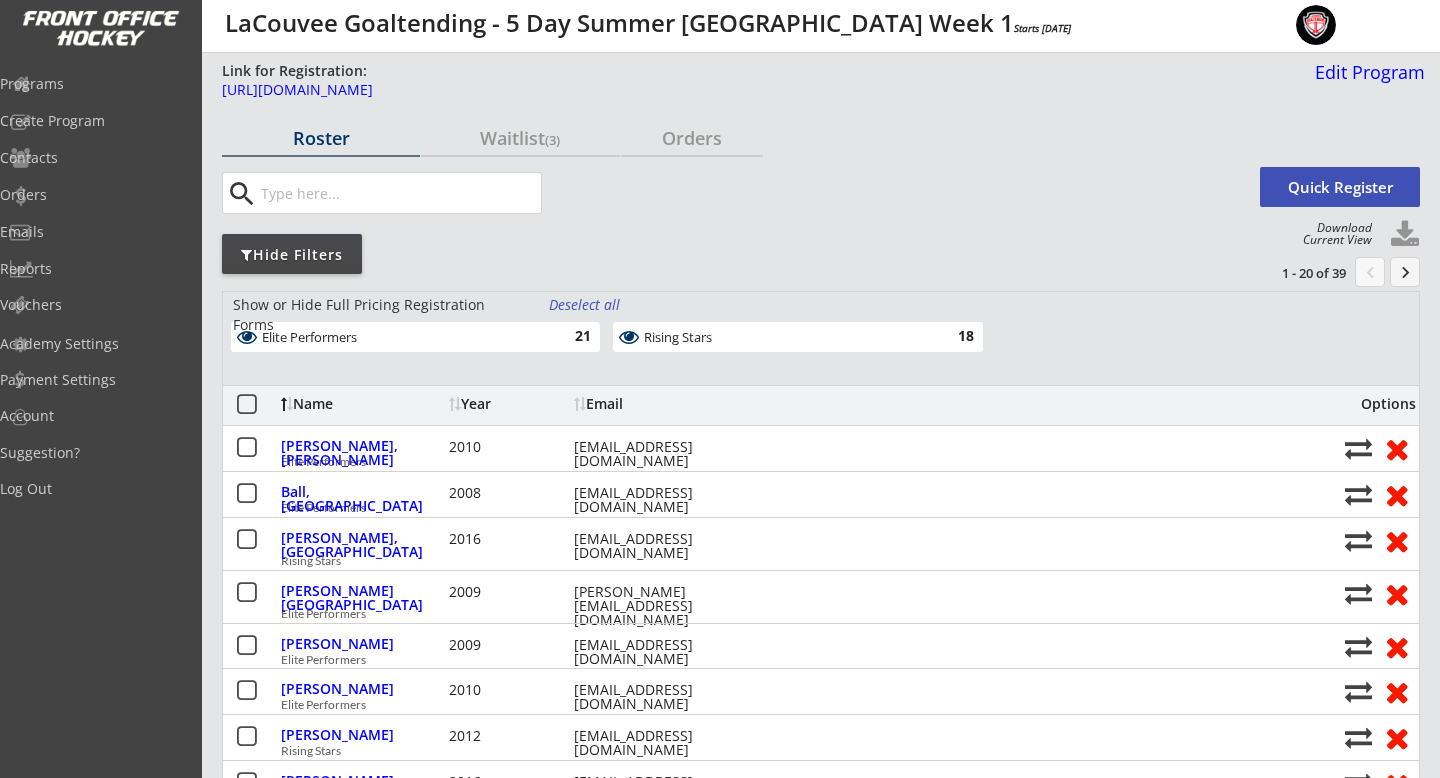click on "Rising Stars" at bounding box center [786, 338] 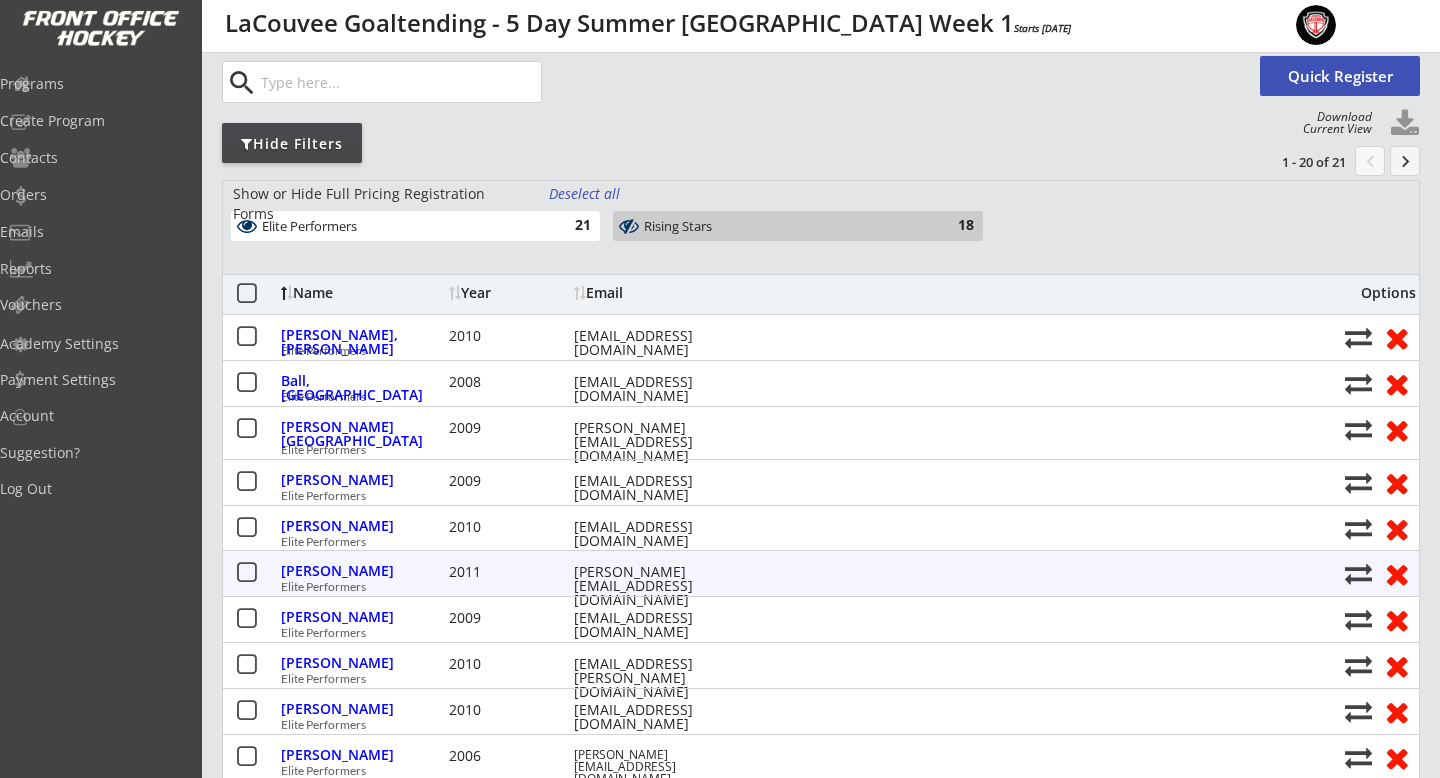 scroll, scrollTop: 0, scrollLeft: 0, axis: both 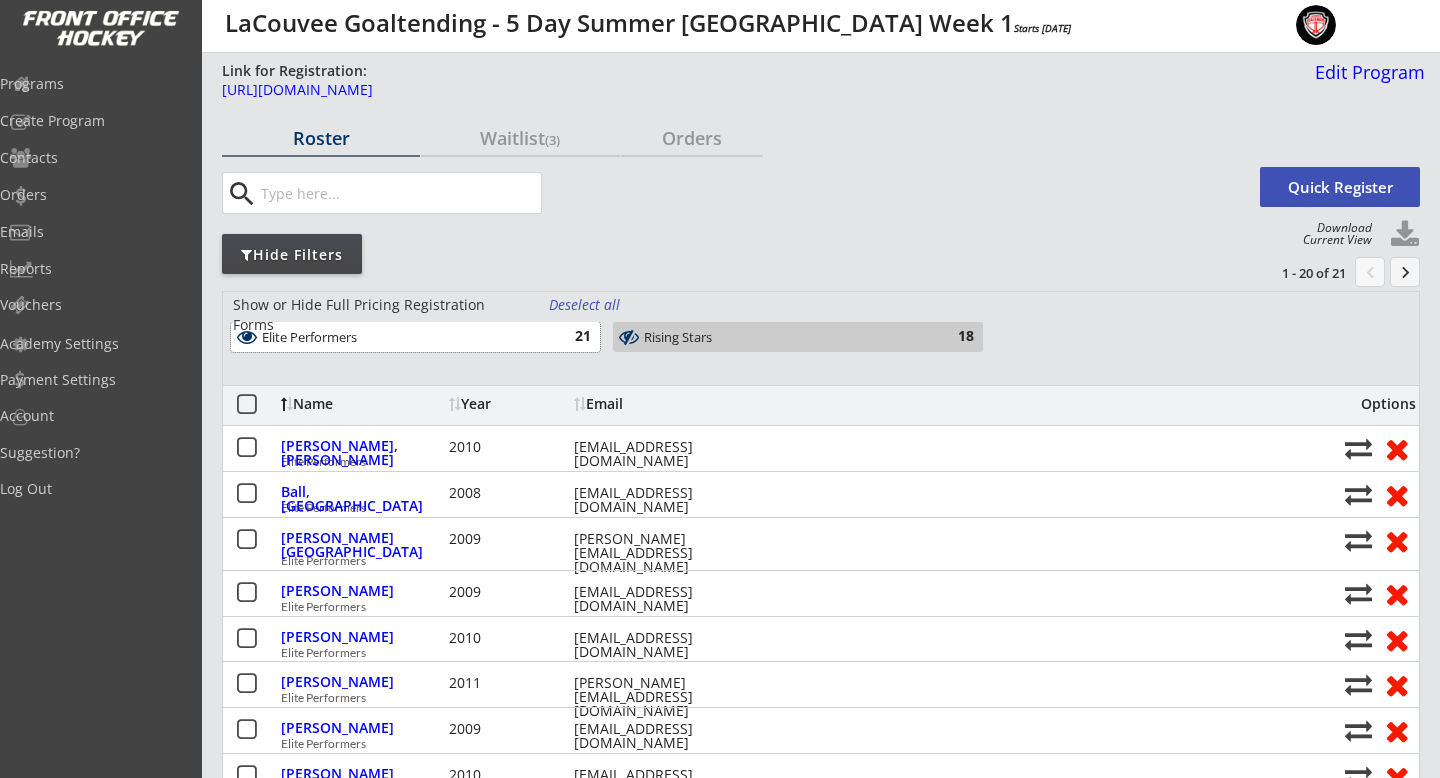 click on "Elite Performers" at bounding box center (404, 338) 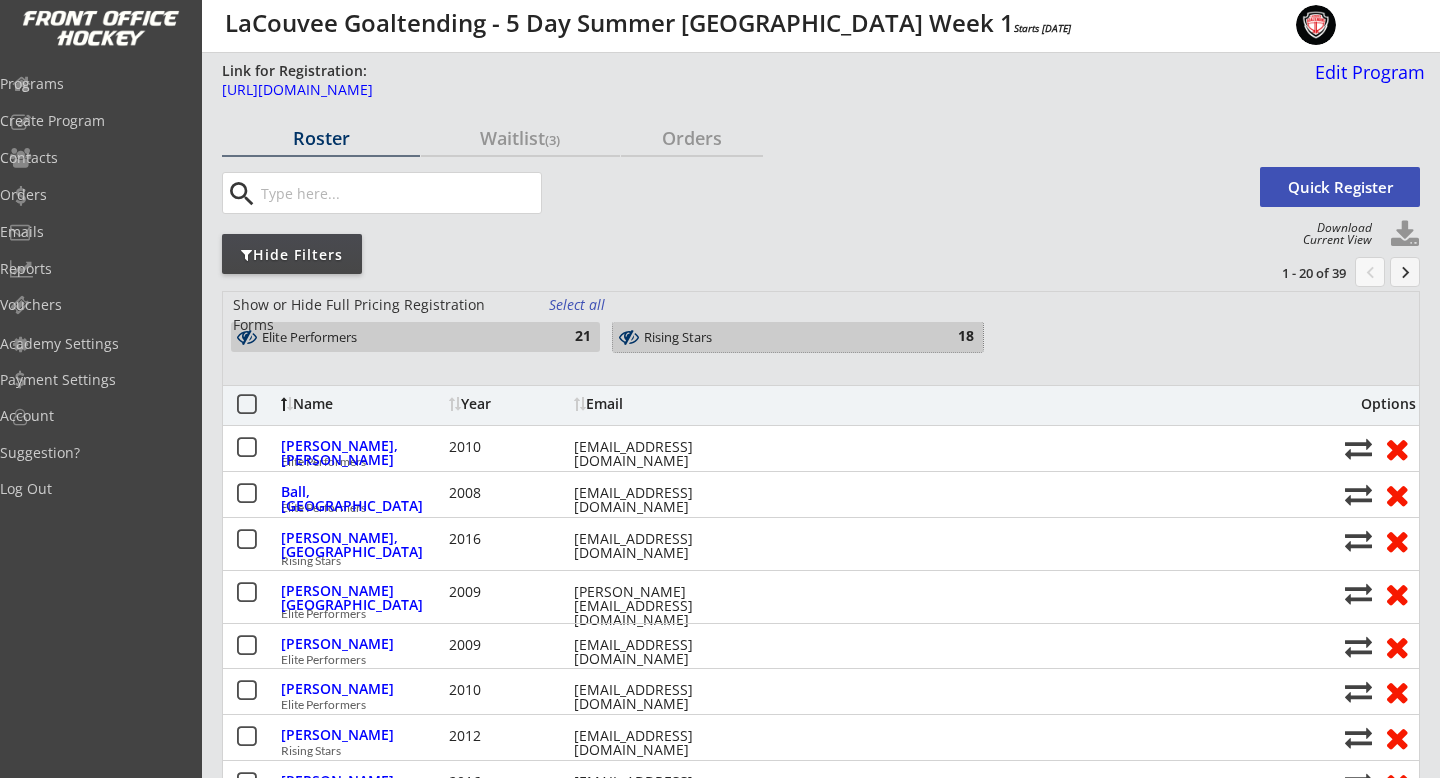 click on "Rising Stars" at bounding box center (786, 338) 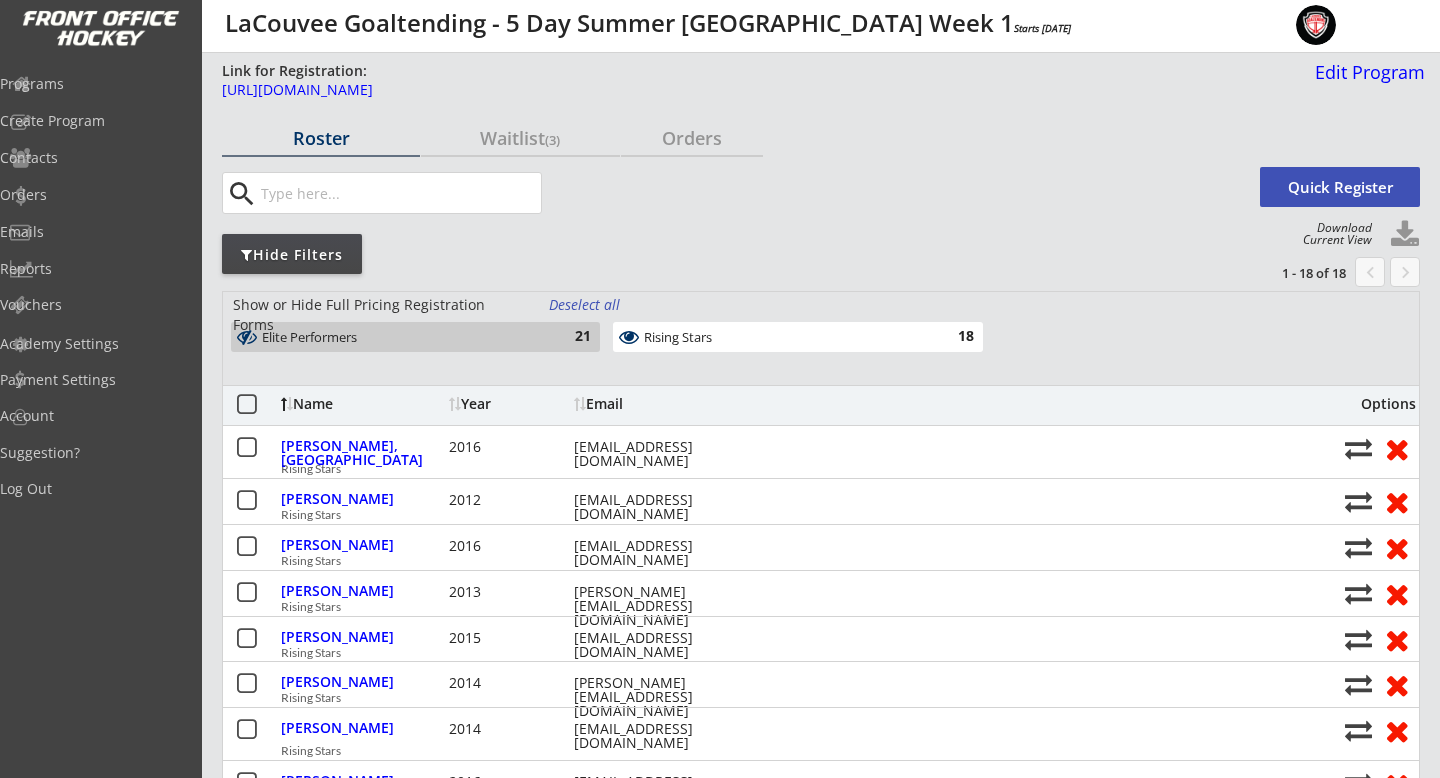 click on "Elite Performers" at bounding box center (404, 338) 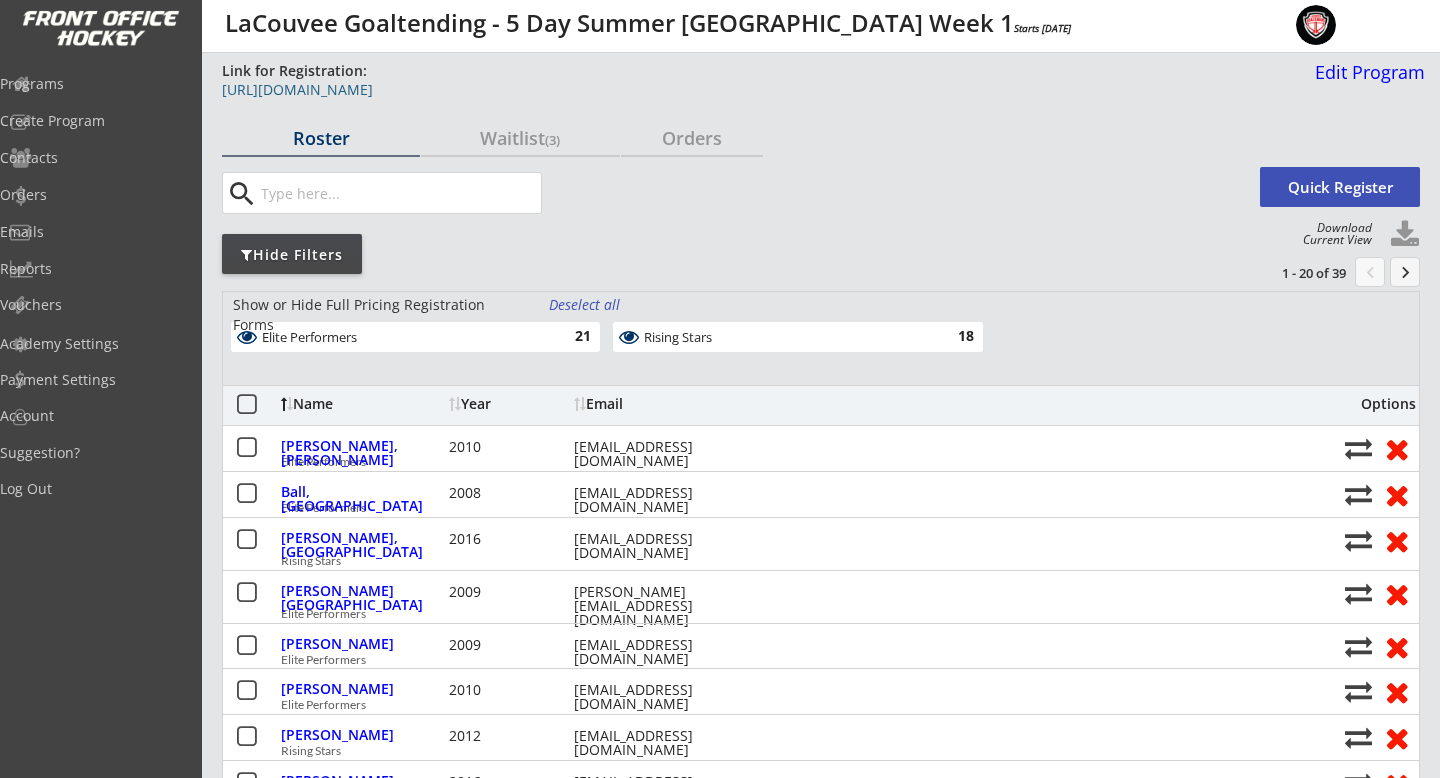 click on "Waitlist   (3)" at bounding box center (520, 138) 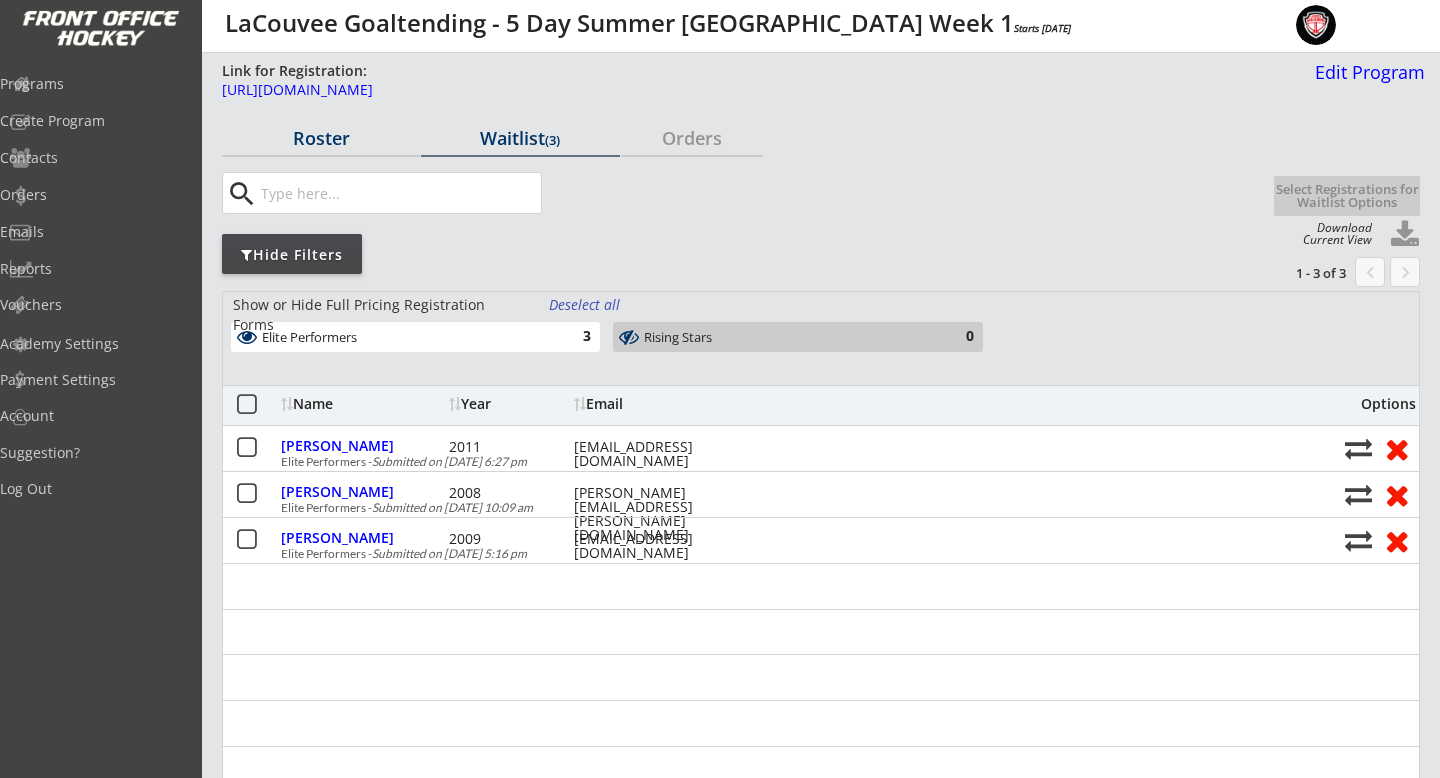 click on "Roster" at bounding box center (321, 138) 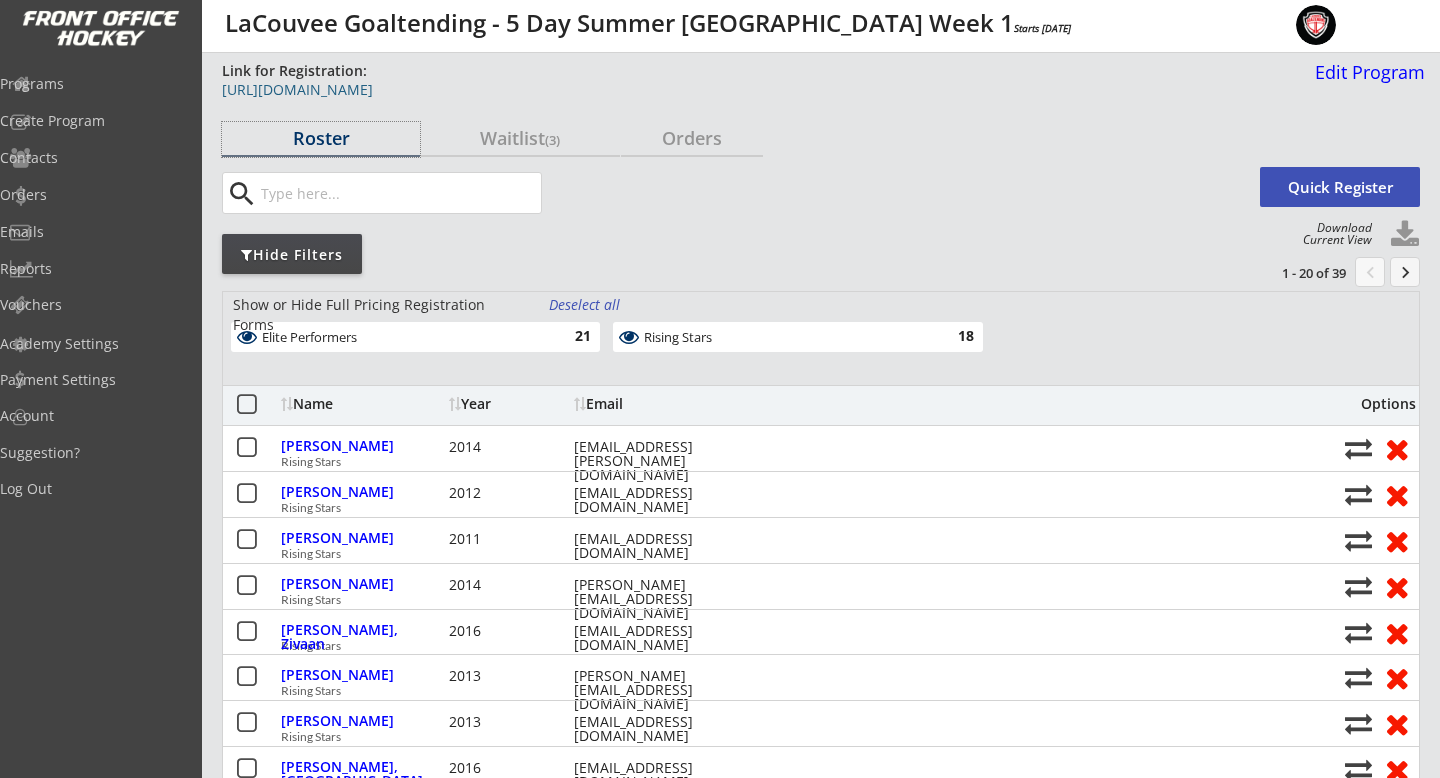 click on "[URL][DOMAIN_NAME]" at bounding box center (726, 90) 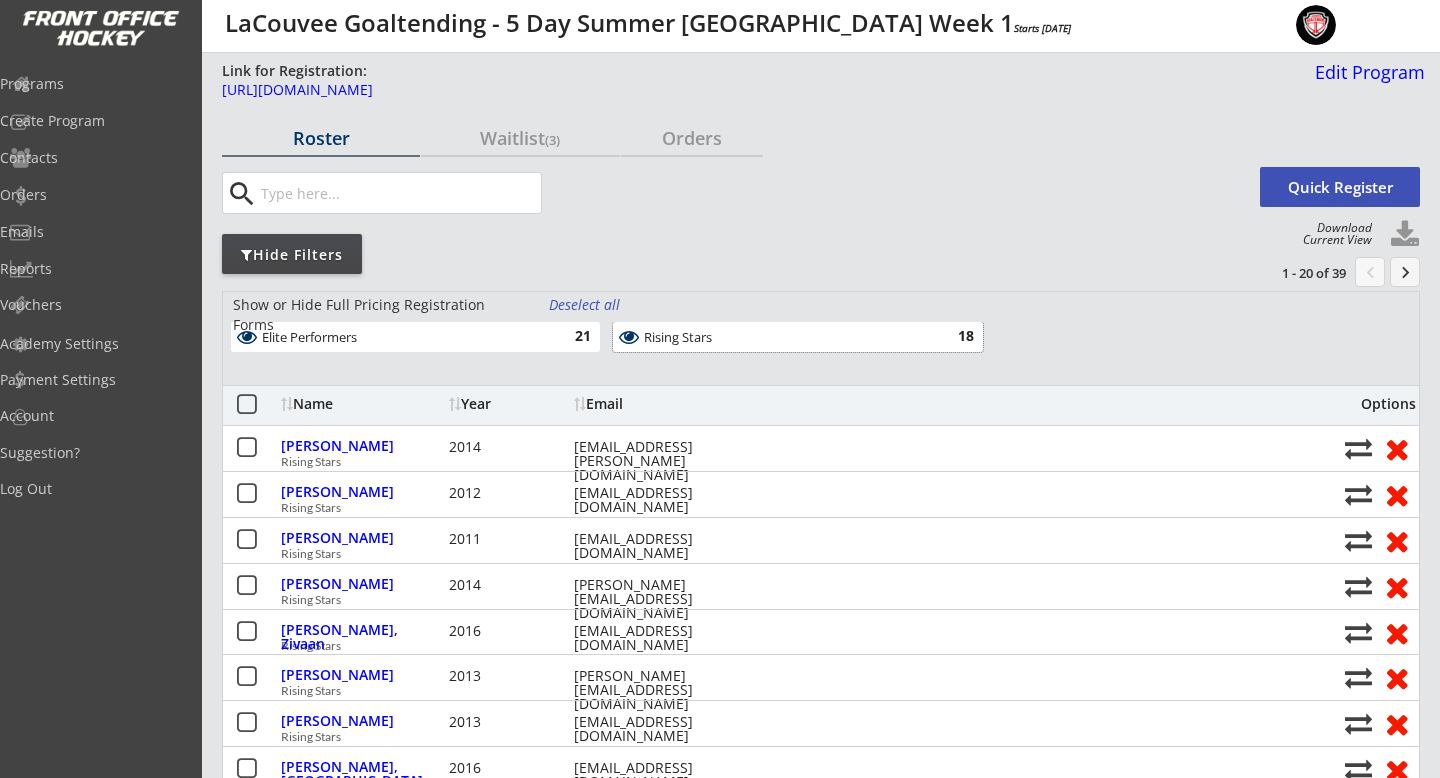 click on "Rising Stars" at bounding box center (786, 338) 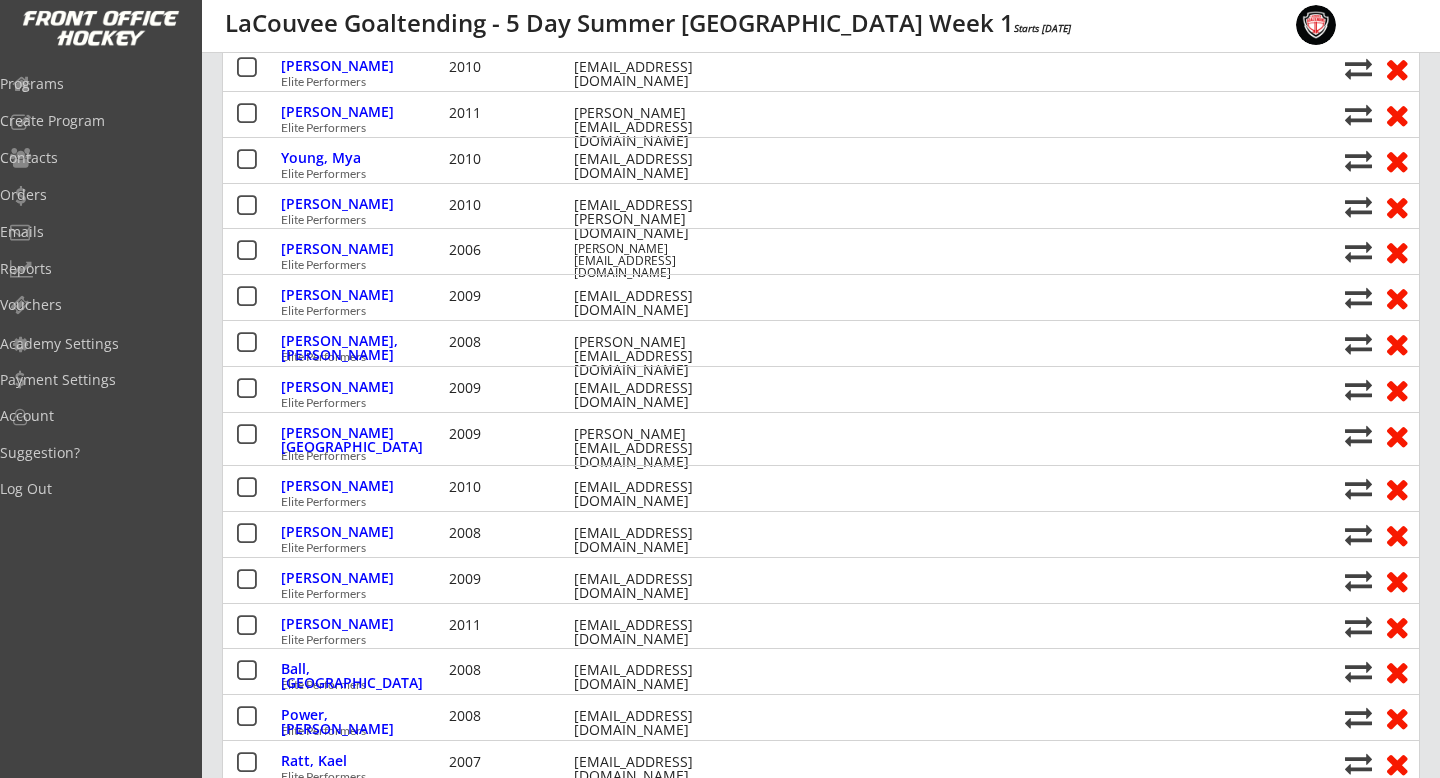 scroll, scrollTop: 0, scrollLeft: 0, axis: both 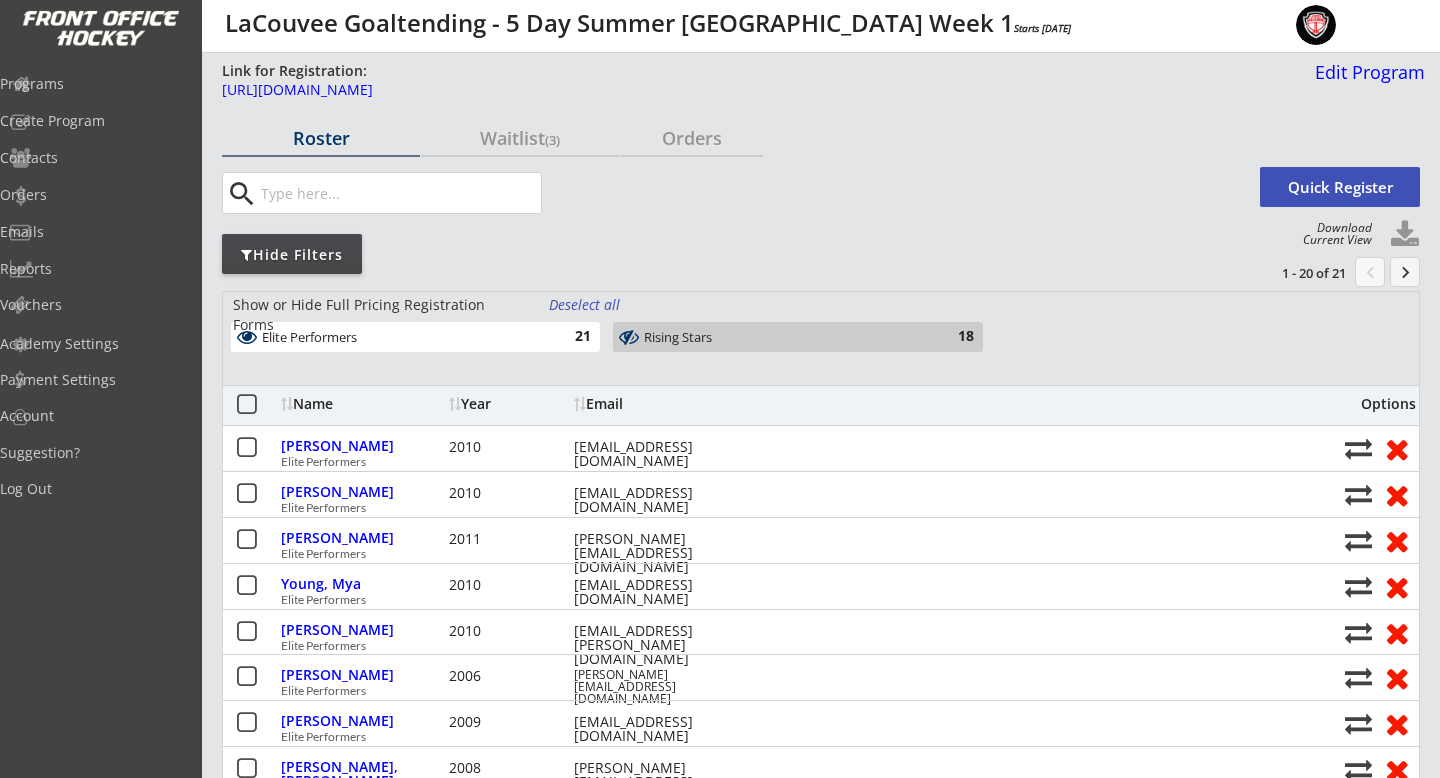 click on "Show or Hide Full Pricing Registration Forms Deselect all Elite Performers 21 Rising Stars 18" at bounding box center [821, 338] 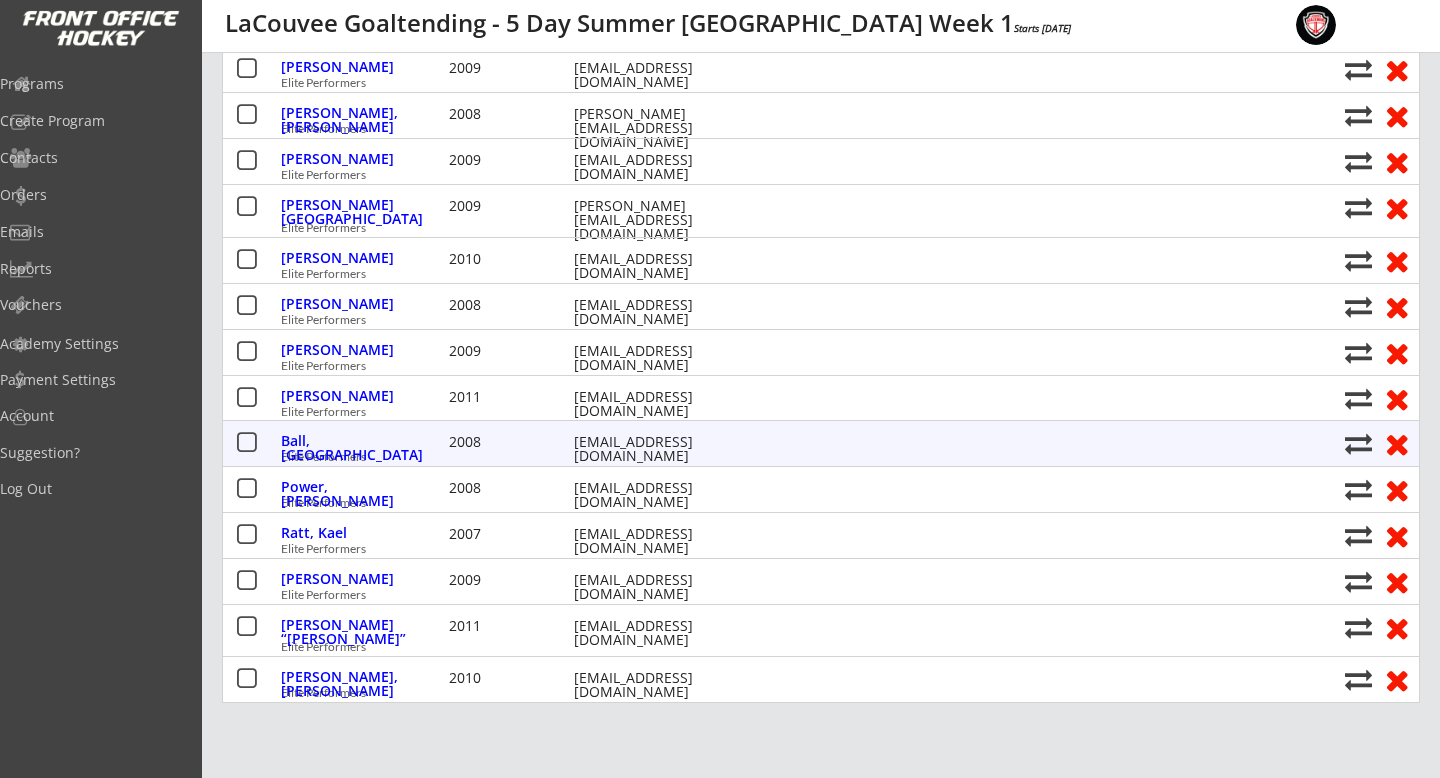 scroll, scrollTop: 652, scrollLeft: 0, axis: vertical 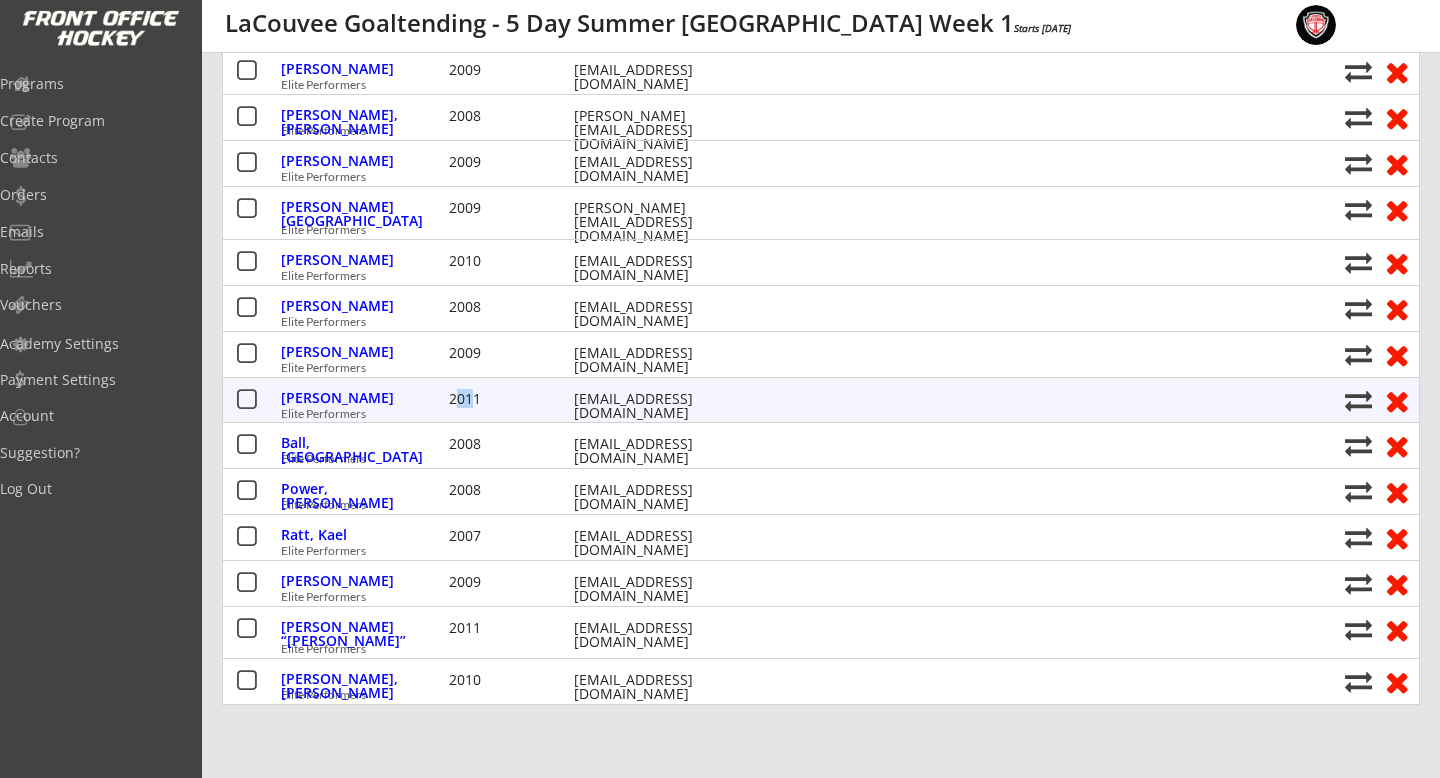 drag, startPoint x: 476, startPoint y: 395, endPoint x: 452, endPoint y: 395, distance: 24 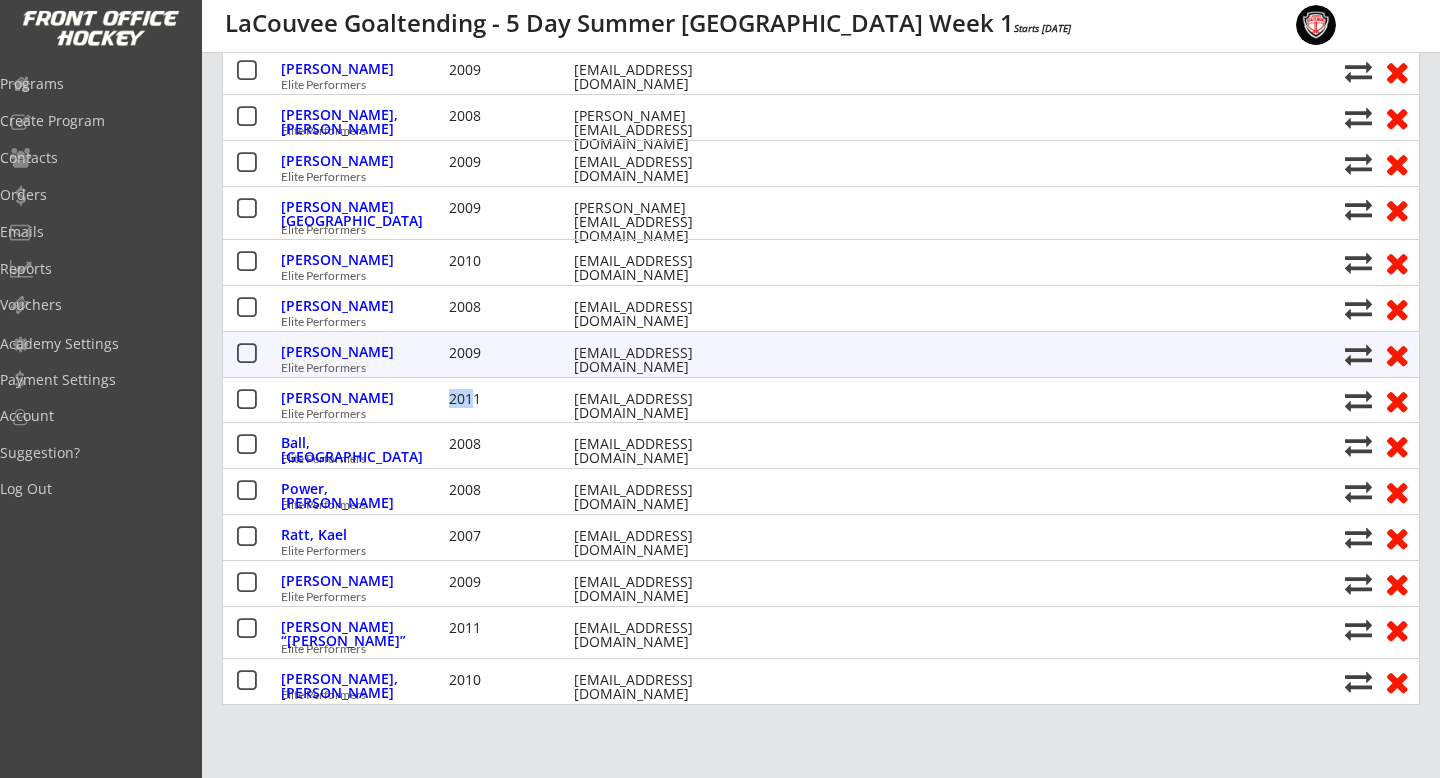 drag, startPoint x: 493, startPoint y: 349, endPoint x: 435, endPoint y: 349, distance: 58 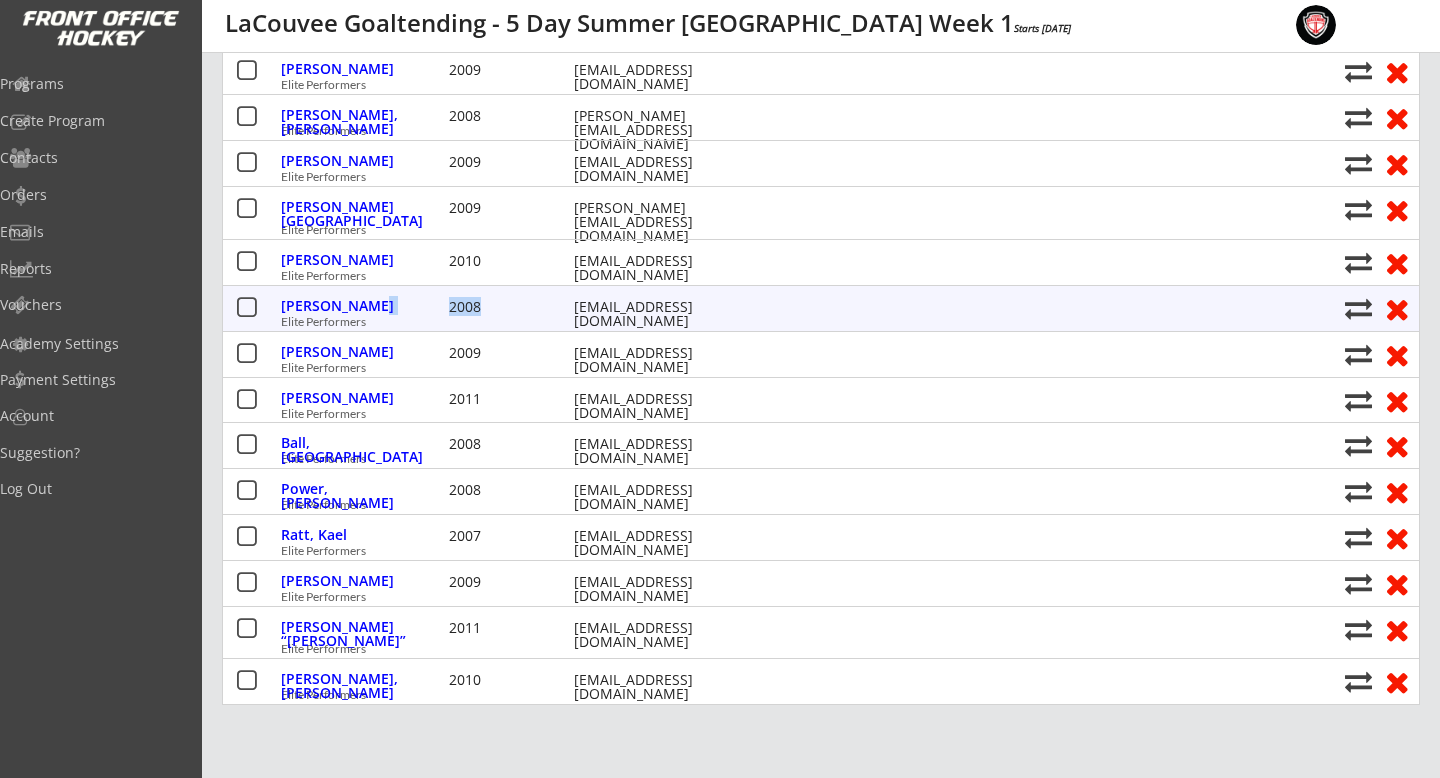 drag, startPoint x: 492, startPoint y: 305, endPoint x: 426, endPoint y: 305, distance: 66 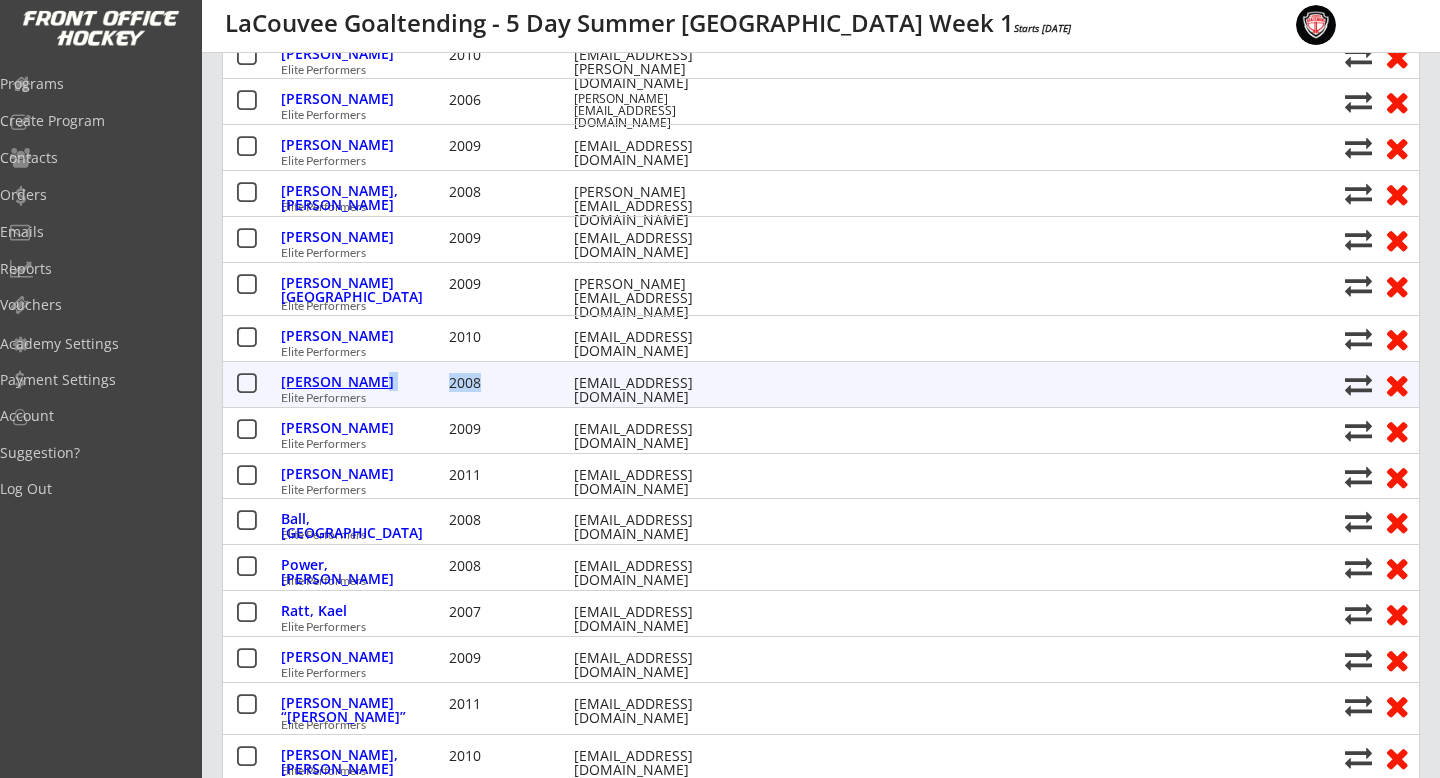 scroll, scrollTop: 575, scrollLeft: 0, axis: vertical 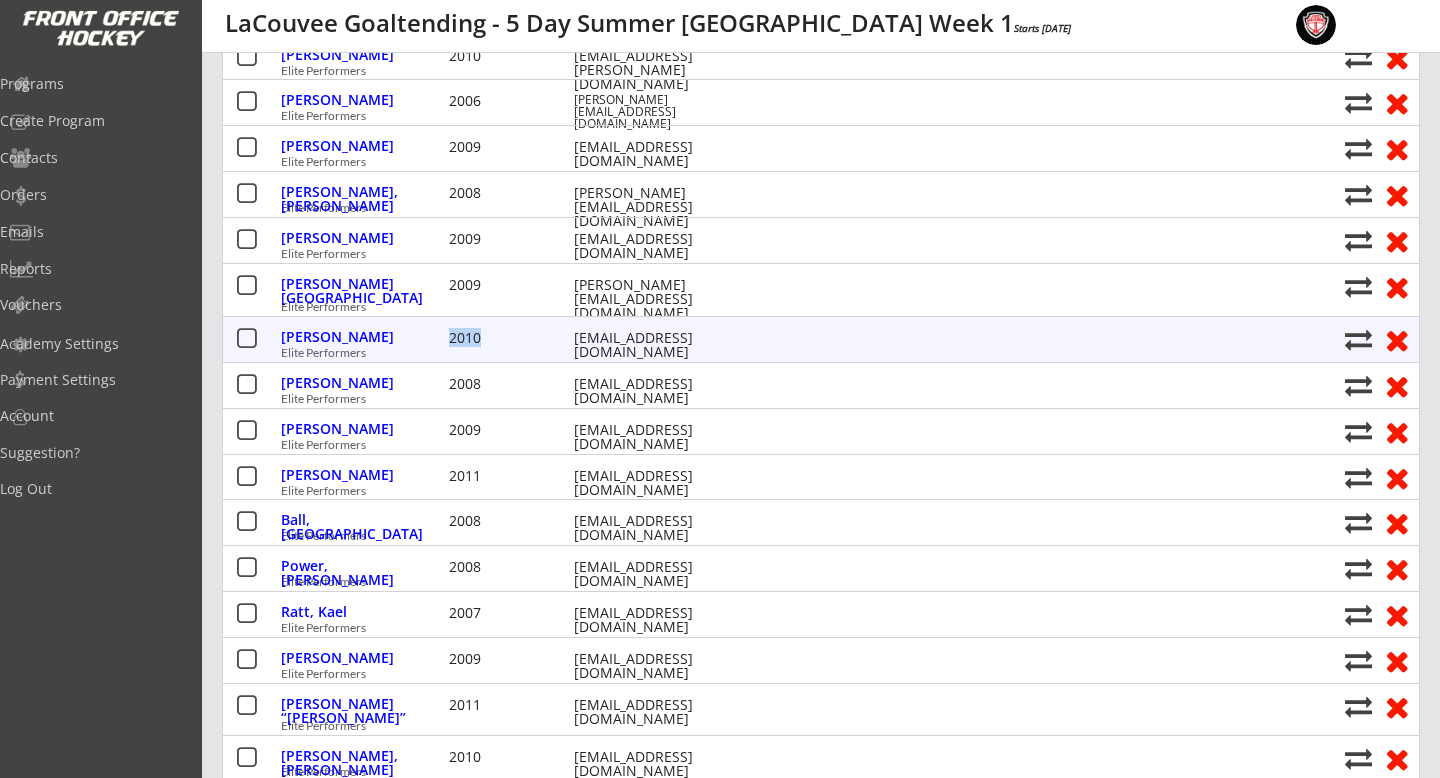 drag, startPoint x: 486, startPoint y: 332, endPoint x: 428, endPoint y: 332, distance: 58 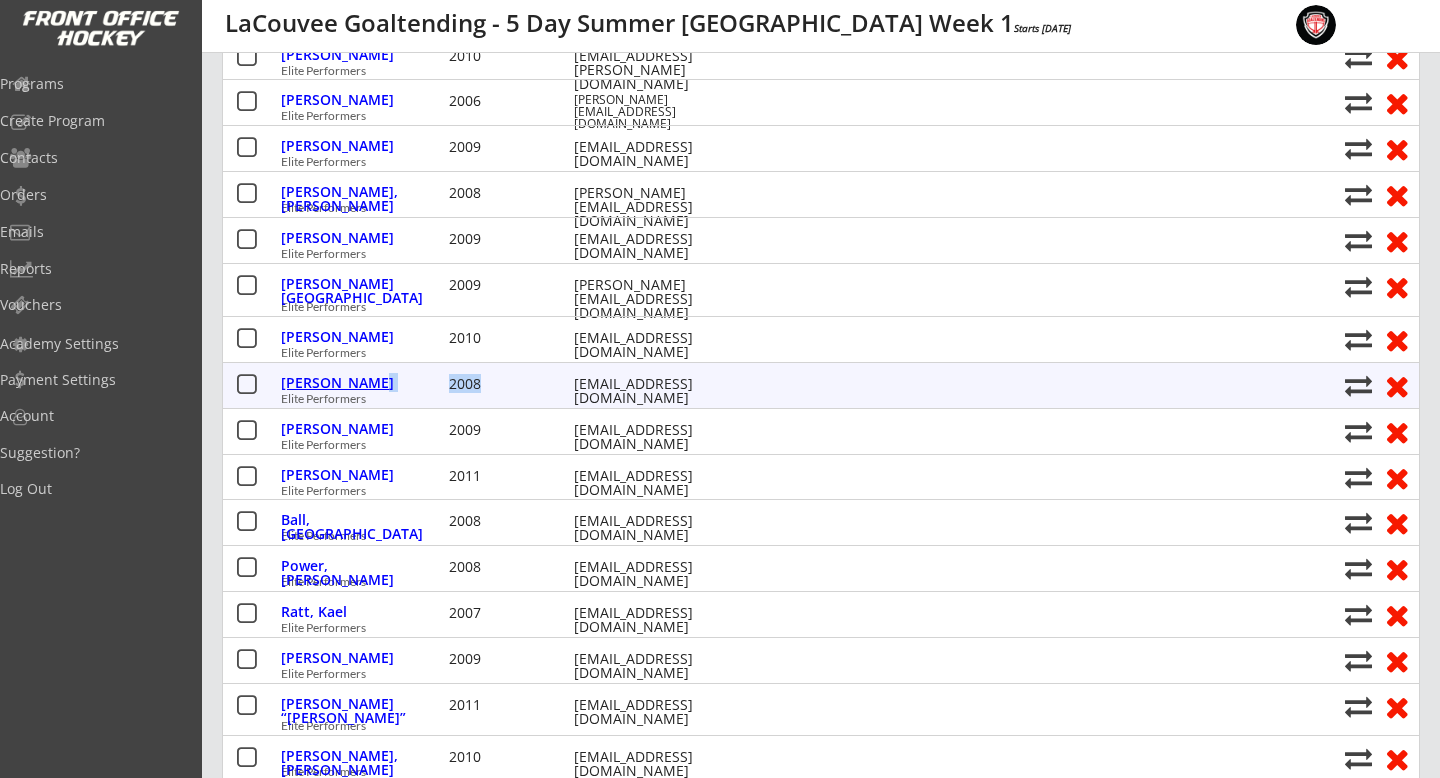 drag, startPoint x: 491, startPoint y: 390, endPoint x: 422, endPoint y: 390, distance: 69 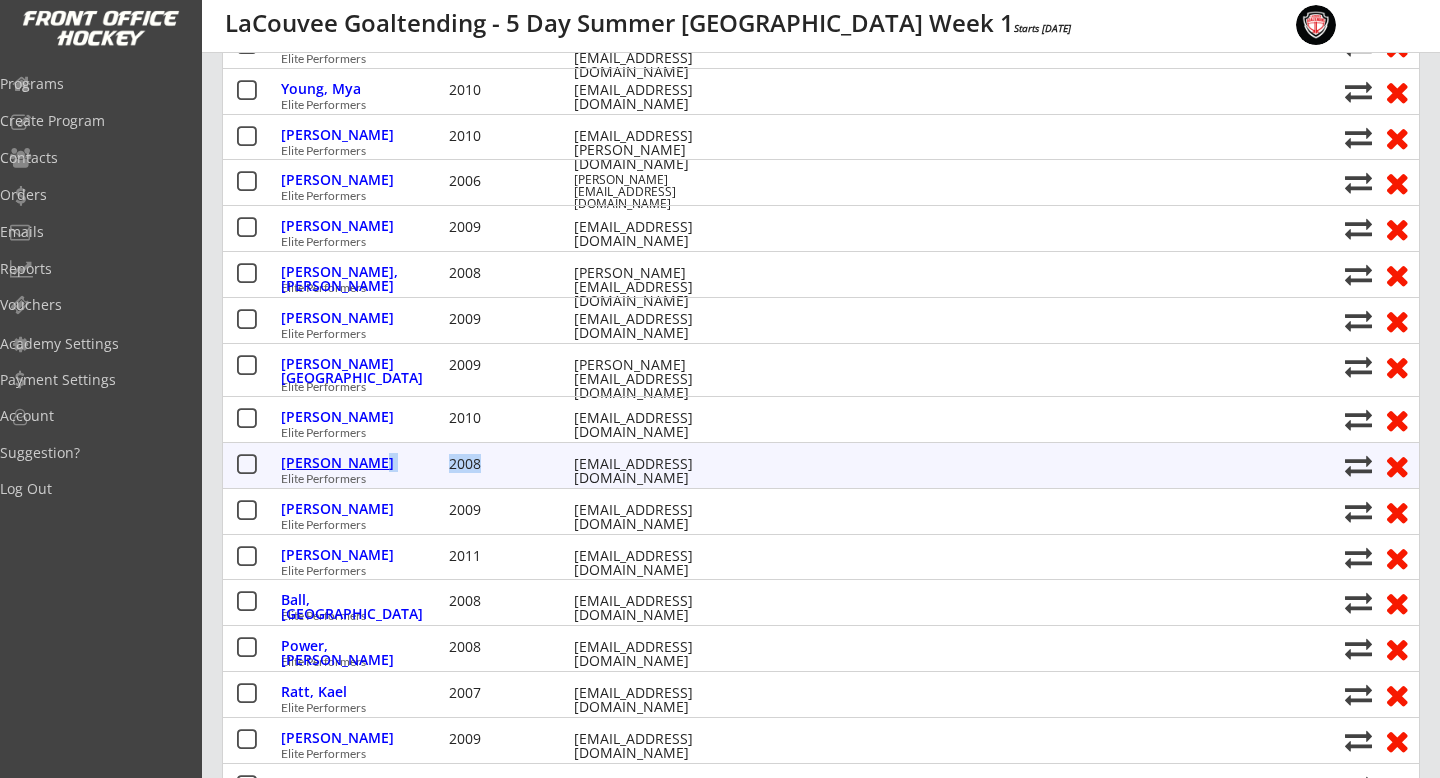 scroll, scrollTop: 490, scrollLeft: 0, axis: vertical 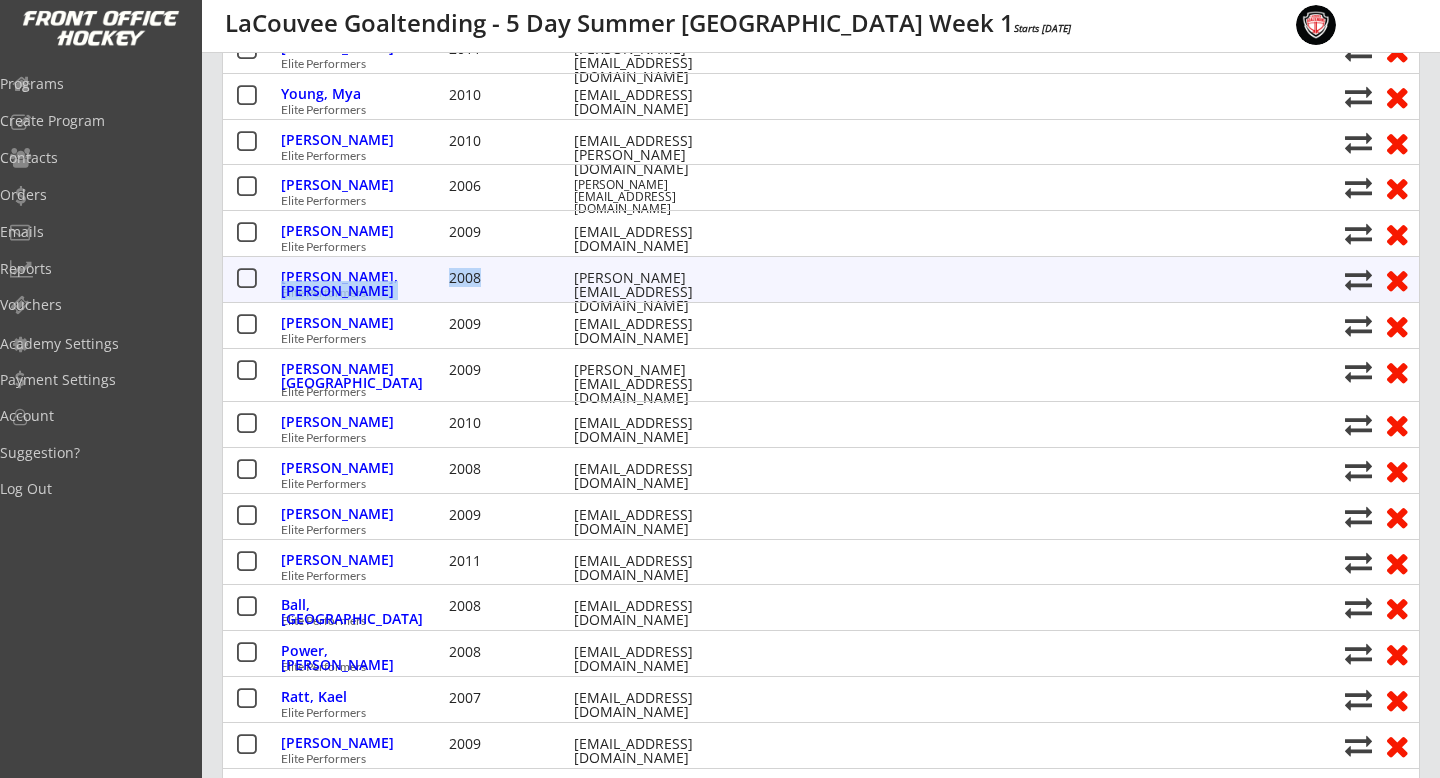 drag, startPoint x: 491, startPoint y: 277, endPoint x: 432, endPoint y: 276, distance: 59.008472 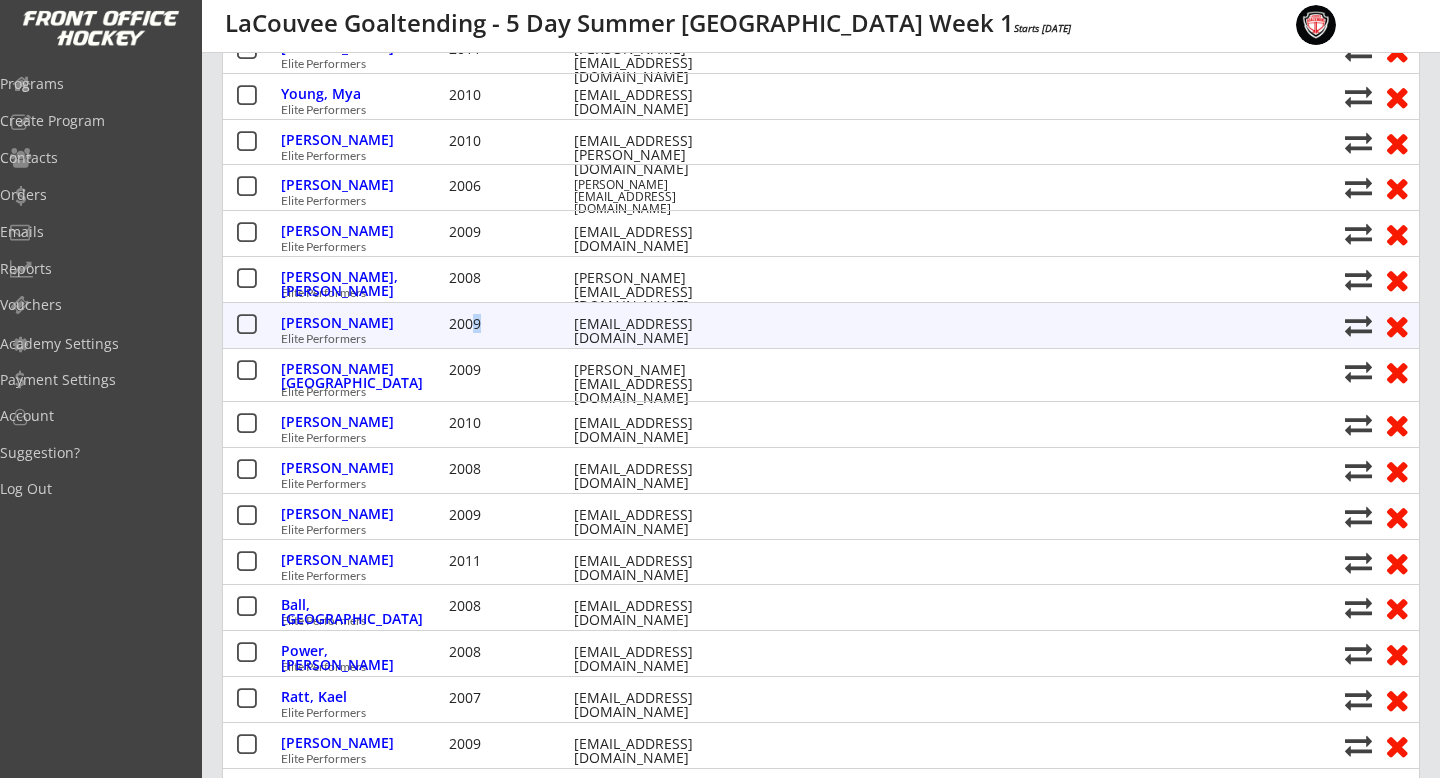 drag, startPoint x: 488, startPoint y: 326, endPoint x: 439, endPoint y: 326, distance: 49 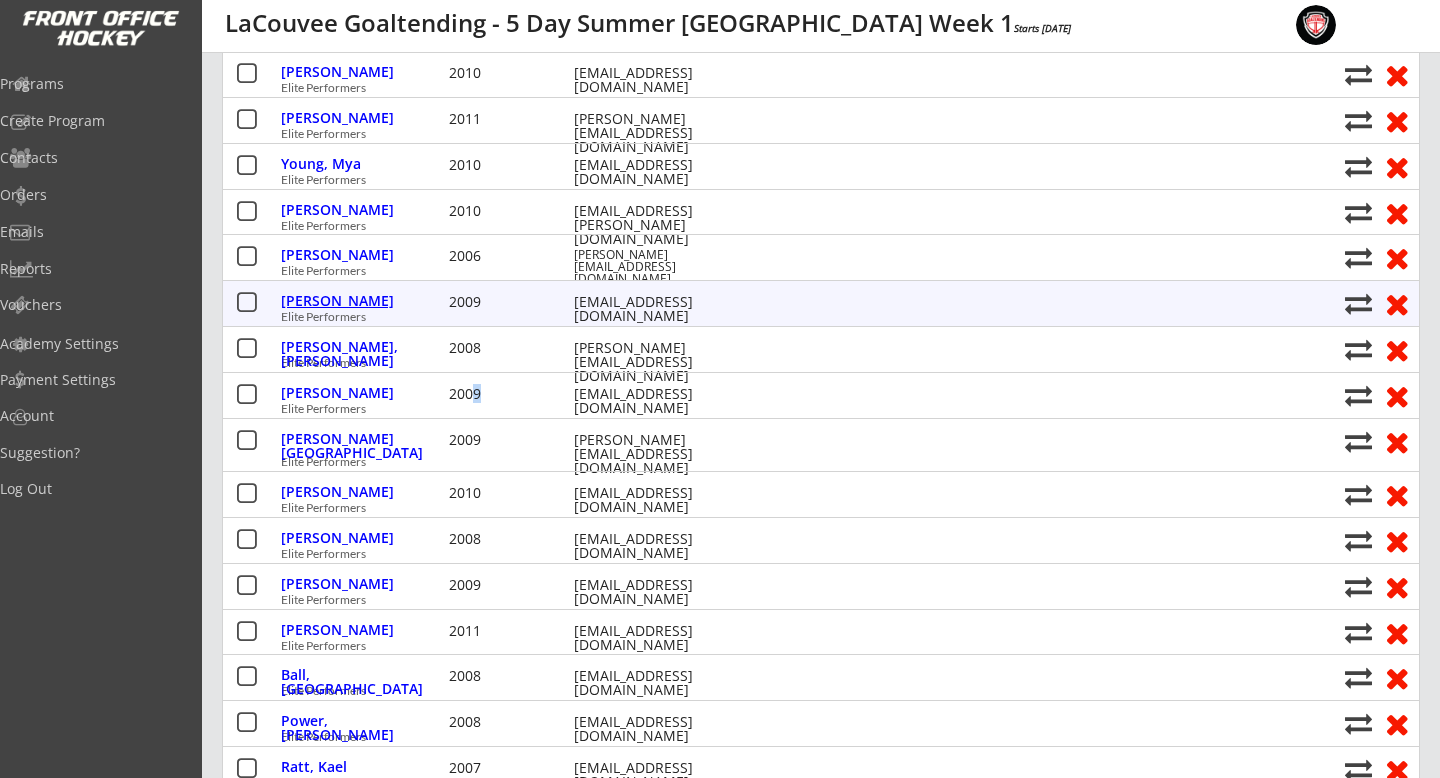 scroll, scrollTop: 396, scrollLeft: 0, axis: vertical 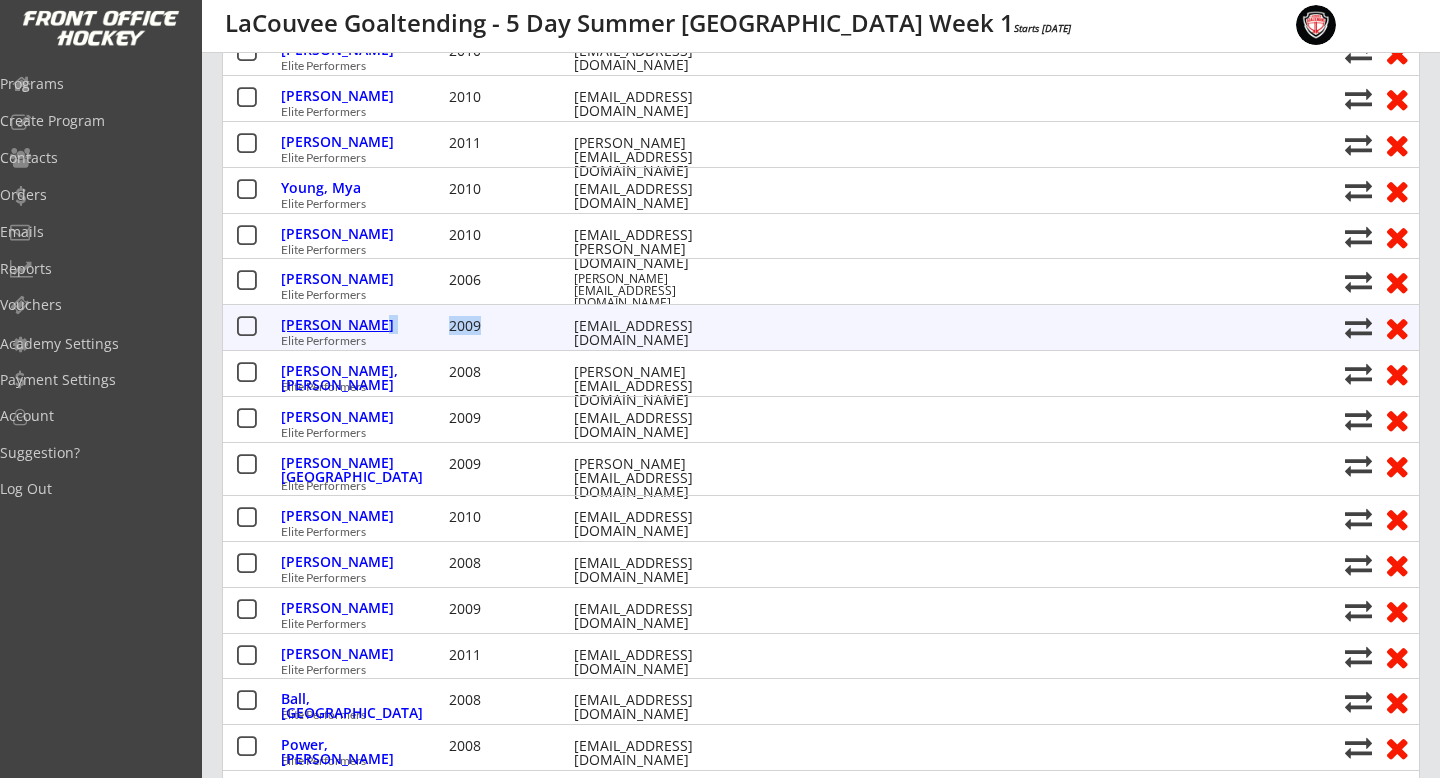 drag, startPoint x: 491, startPoint y: 319, endPoint x: 420, endPoint y: 319, distance: 71 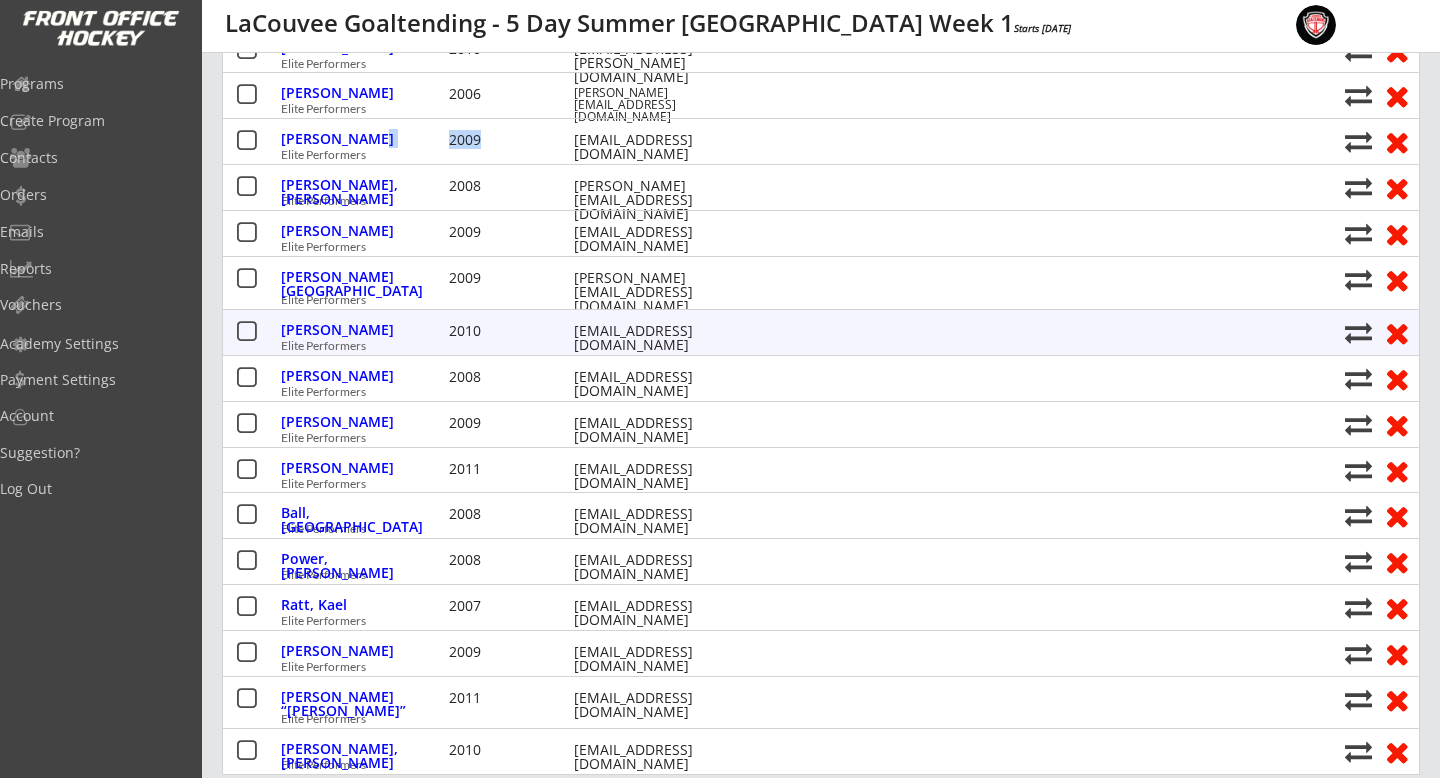scroll, scrollTop: 655, scrollLeft: 0, axis: vertical 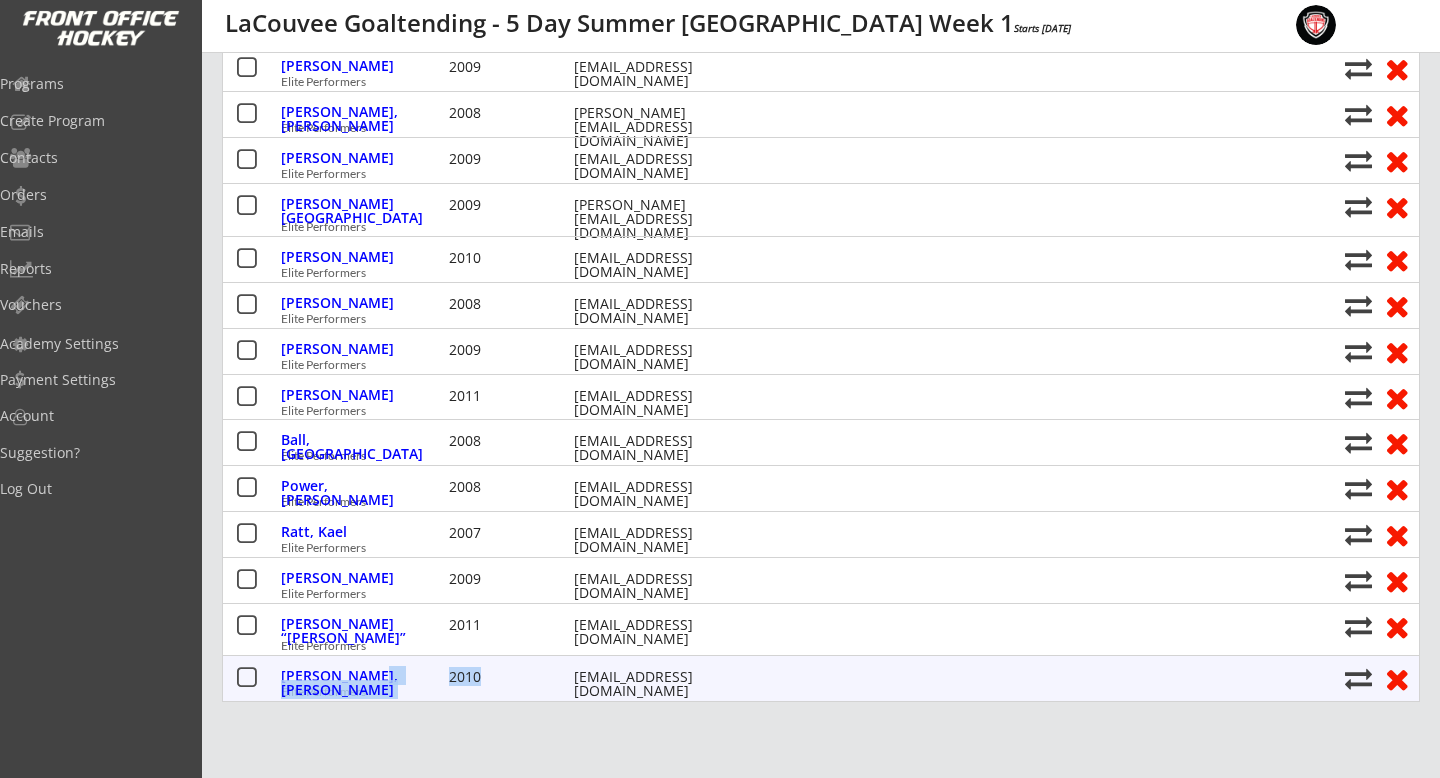 drag, startPoint x: 489, startPoint y: 673, endPoint x: 429, endPoint y: 673, distance: 60 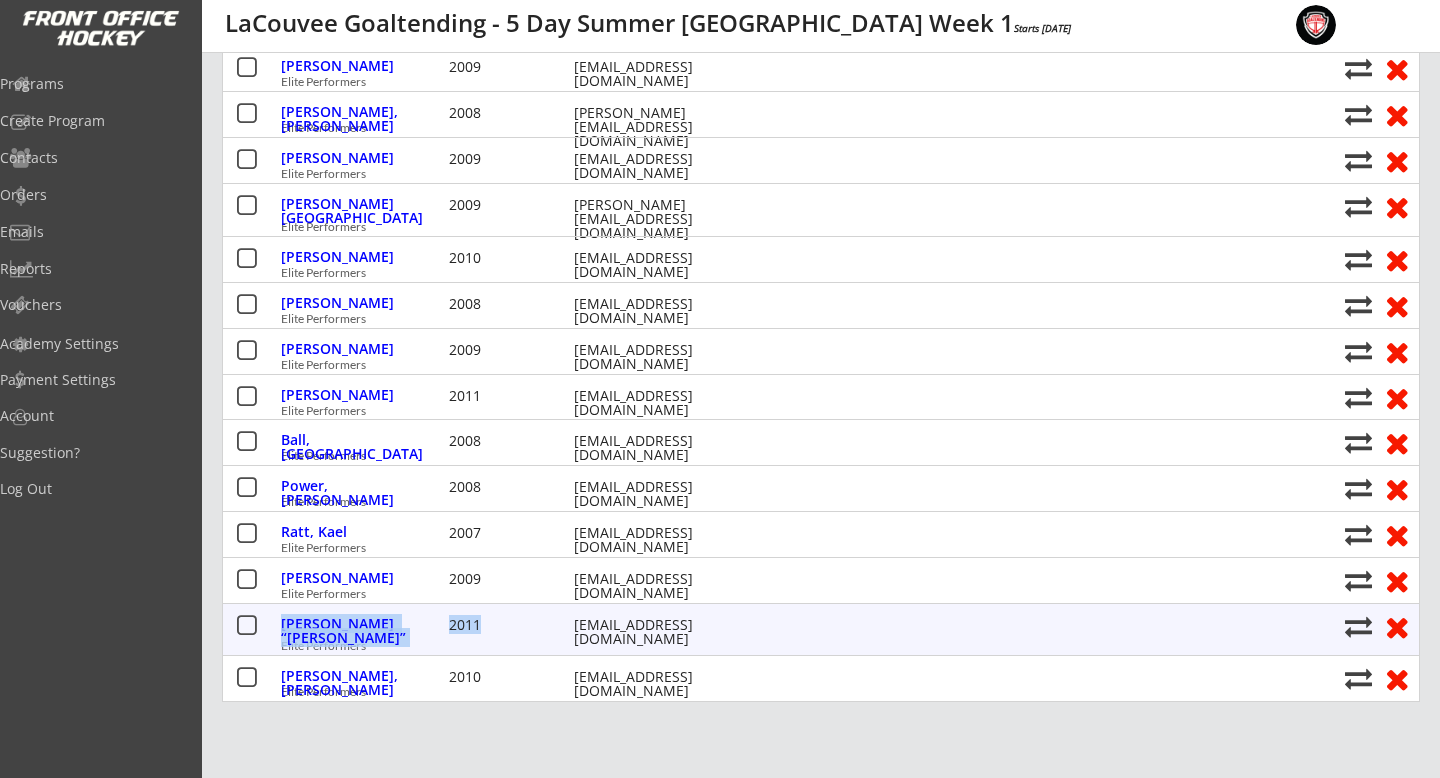 drag, startPoint x: 492, startPoint y: 627, endPoint x: 438, endPoint y: 627, distance: 54 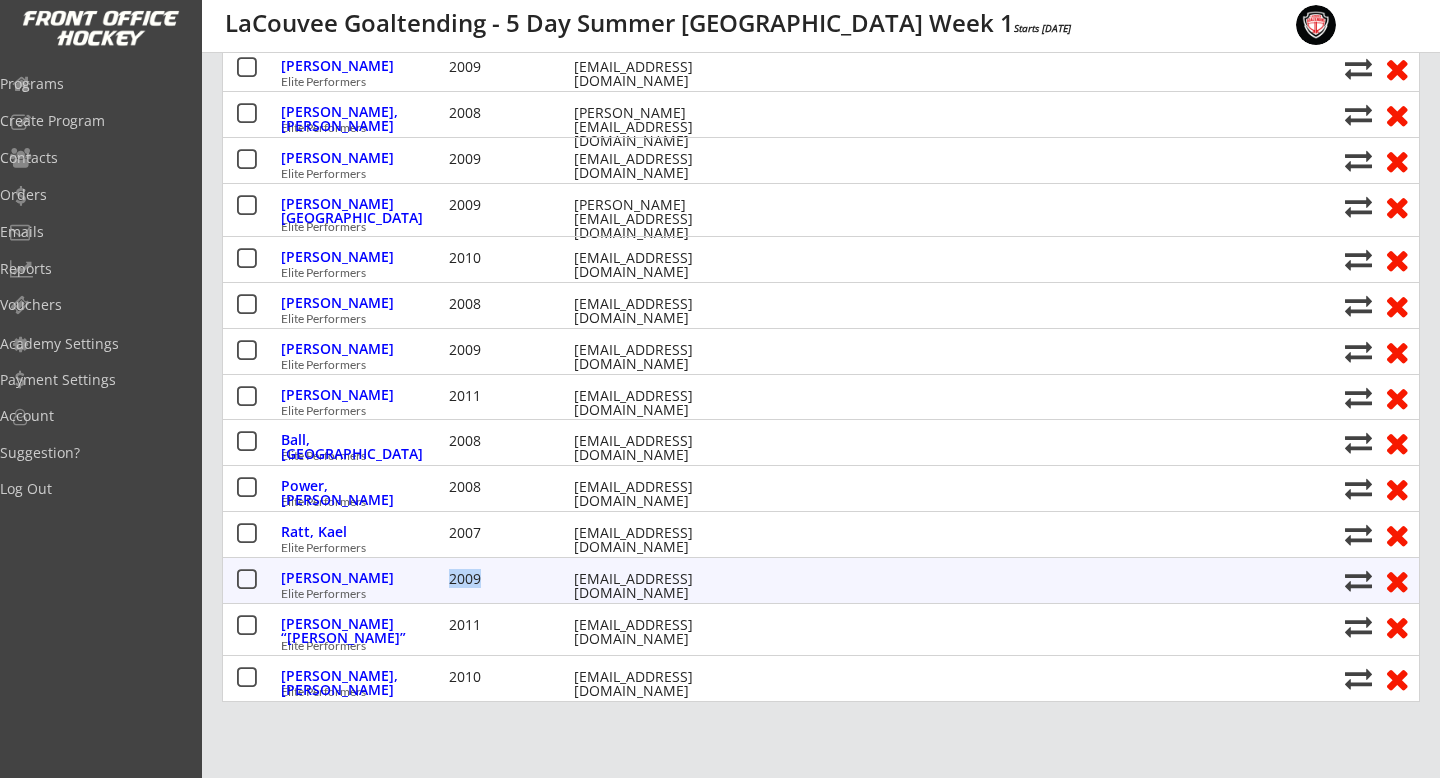 drag, startPoint x: 497, startPoint y: 580, endPoint x: 432, endPoint y: 580, distance: 65 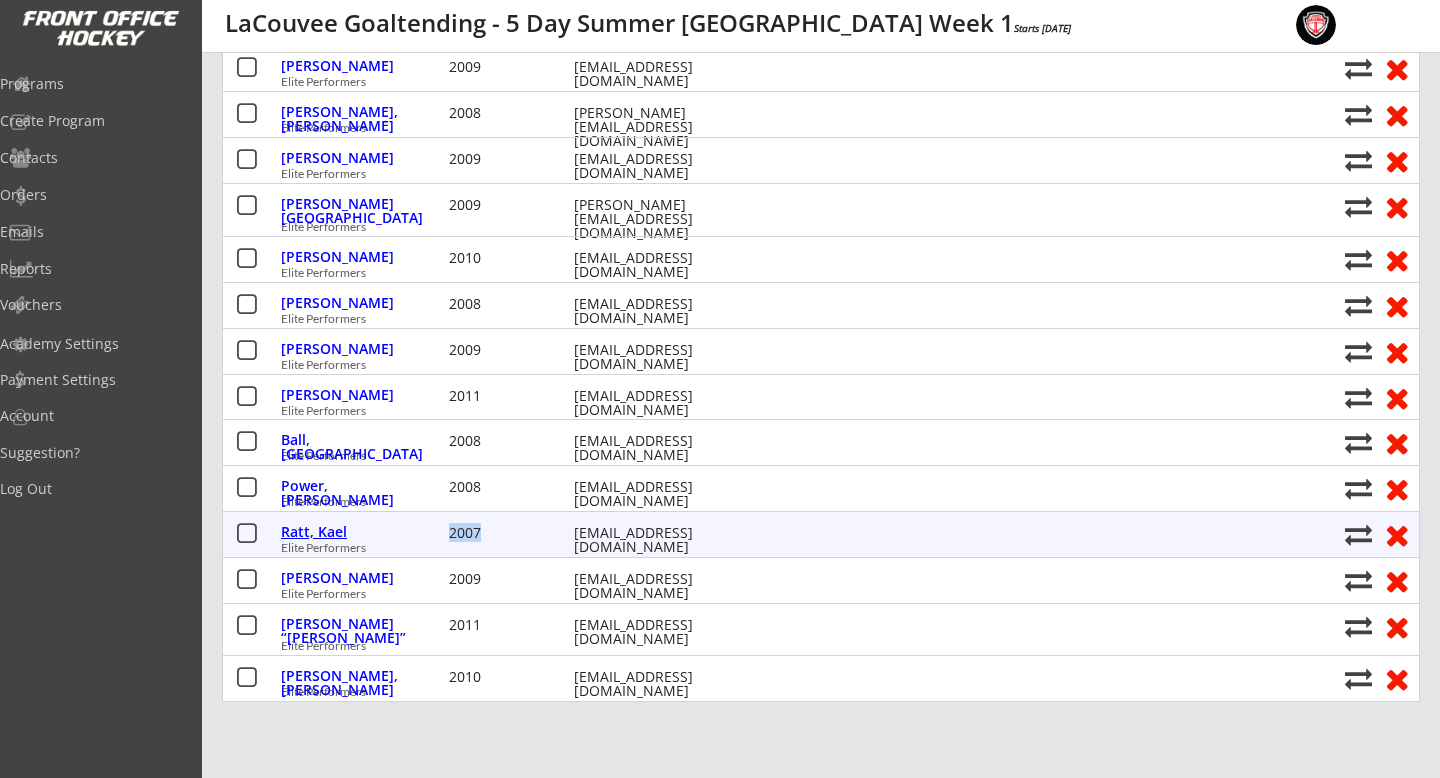 drag, startPoint x: 488, startPoint y: 535, endPoint x: 429, endPoint y: 535, distance: 59 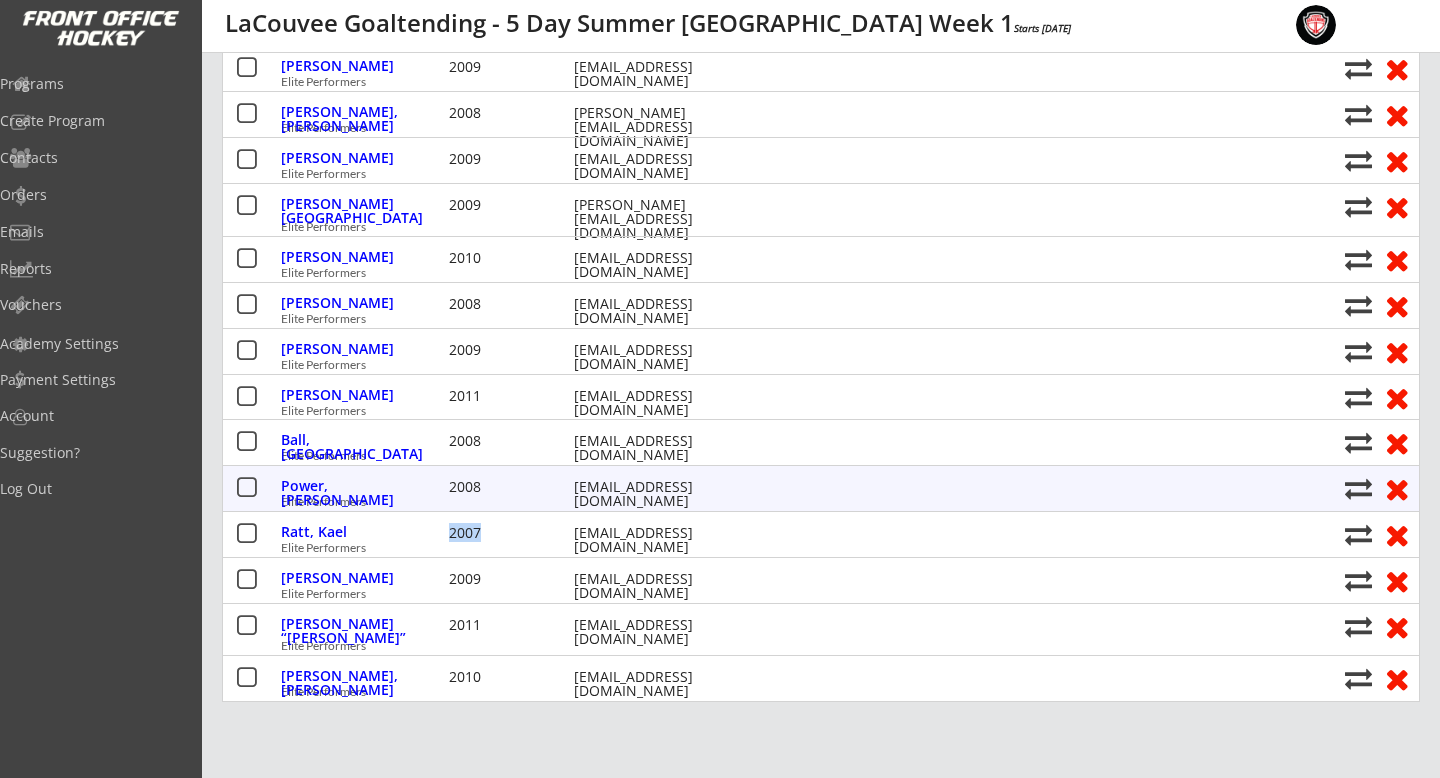 scroll, scrollTop: 582, scrollLeft: 0, axis: vertical 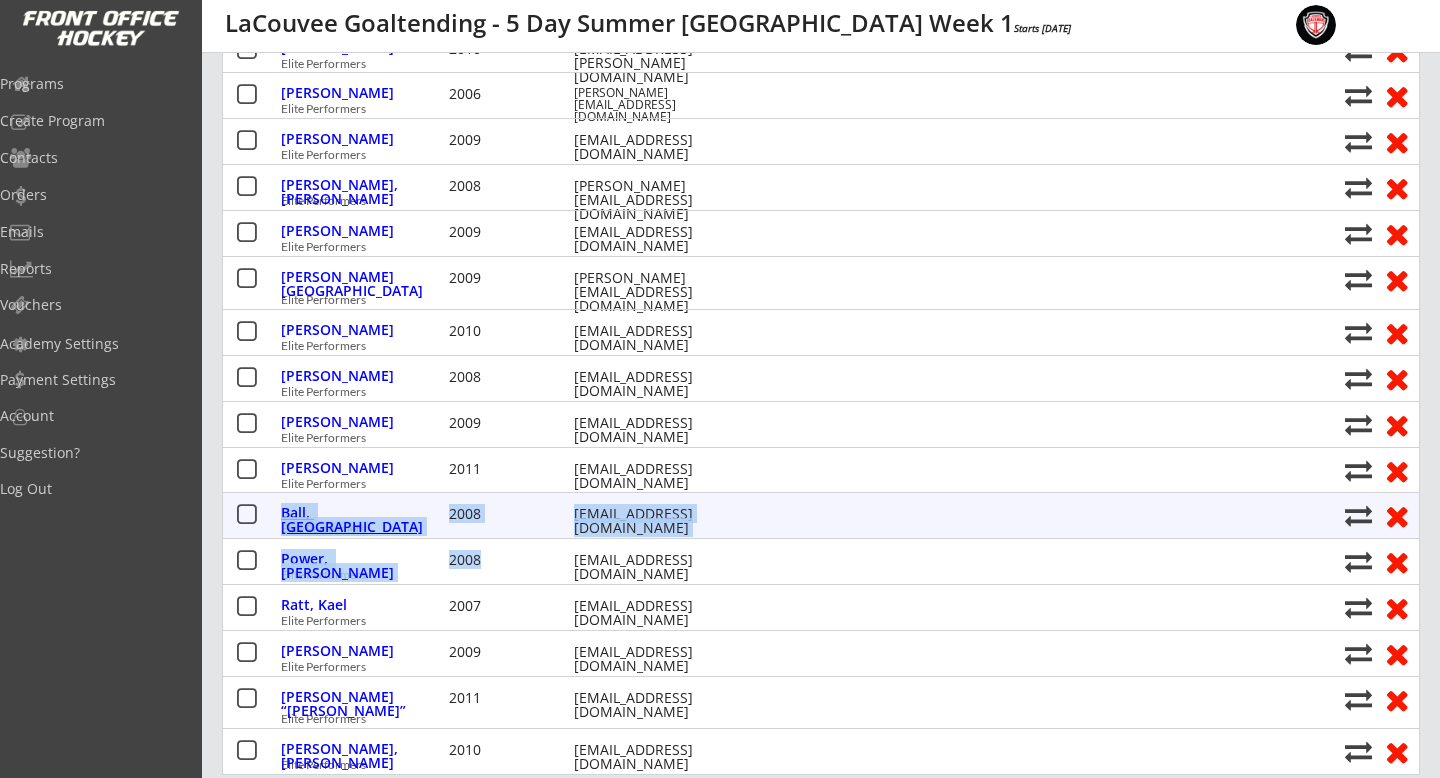 drag, startPoint x: 483, startPoint y: 563, endPoint x: 437, endPoint y: 503, distance: 75.60423 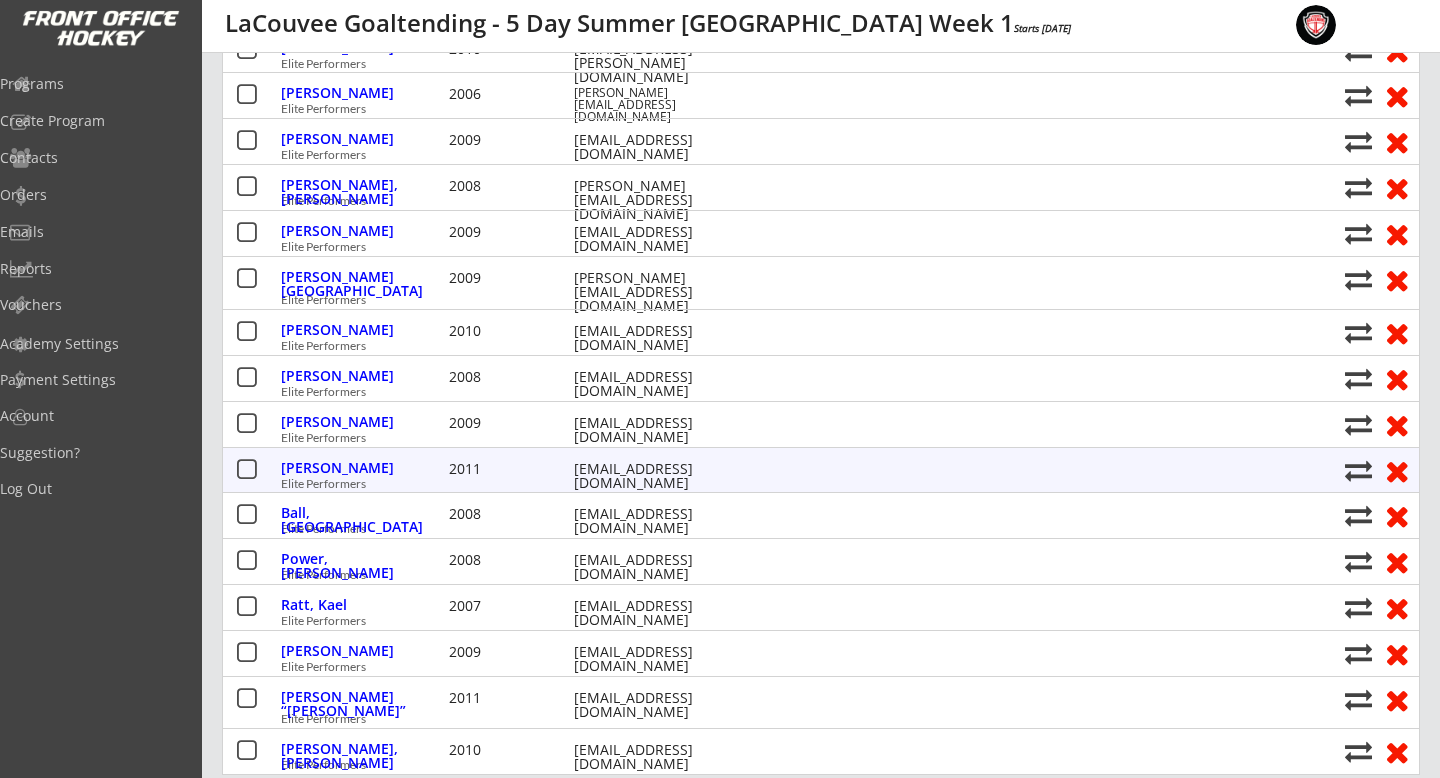 click on "2011" at bounding box center (509, 470) 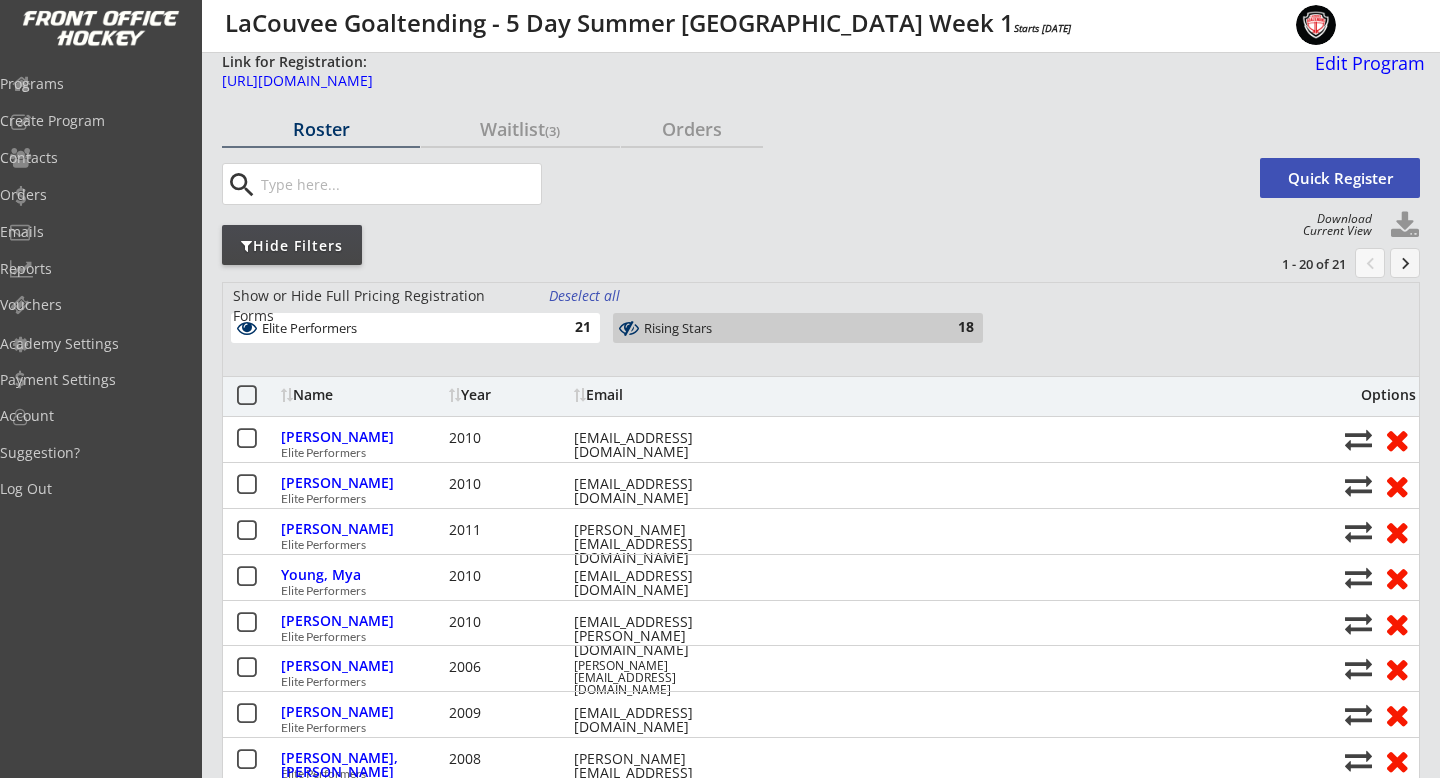scroll, scrollTop: 2, scrollLeft: 0, axis: vertical 